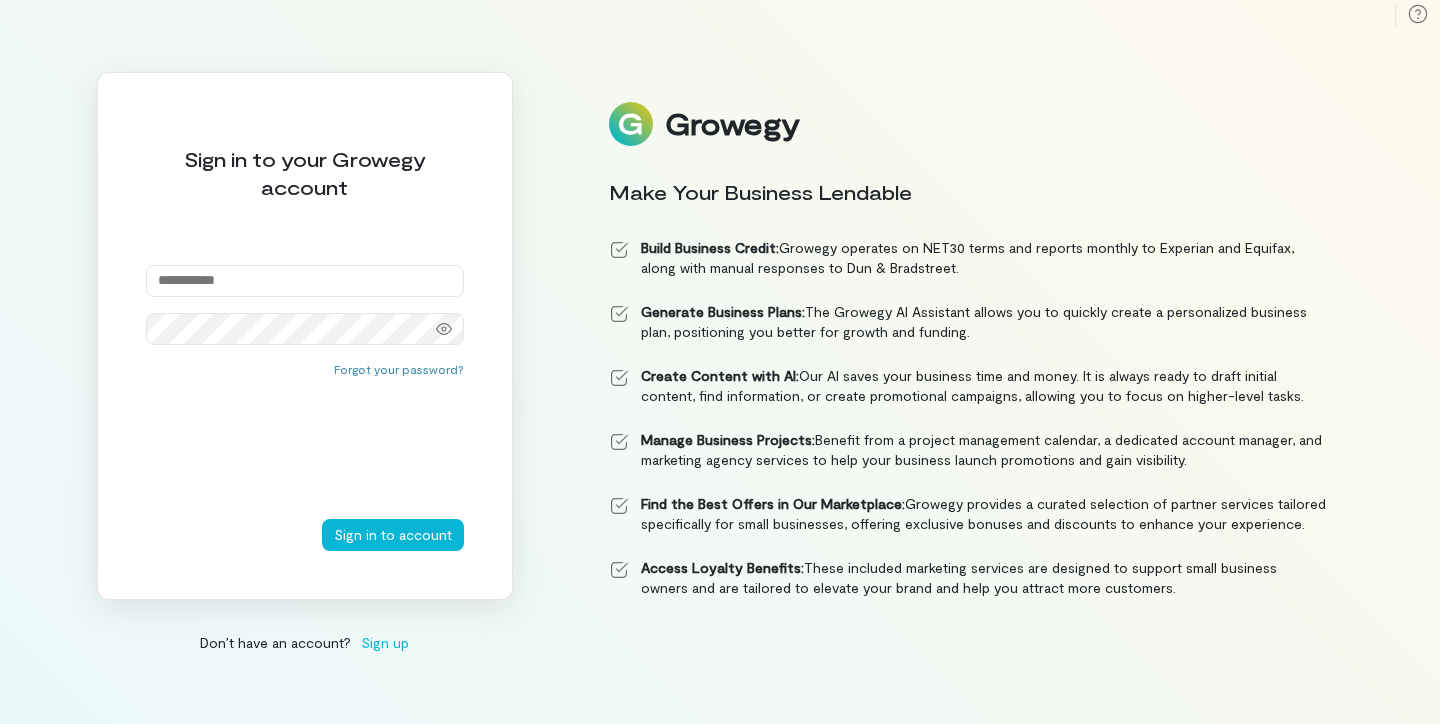 scroll, scrollTop: 0, scrollLeft: 0, axis: both 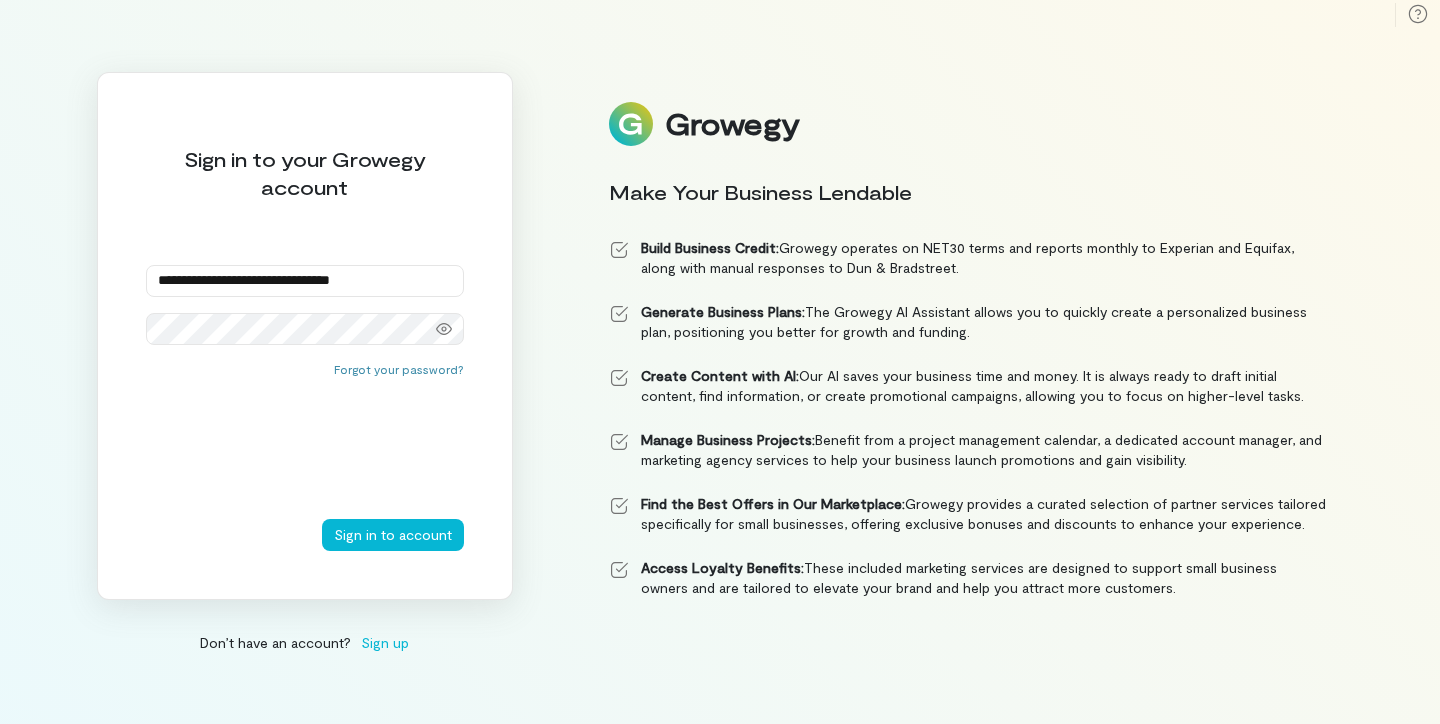 type on "**********" 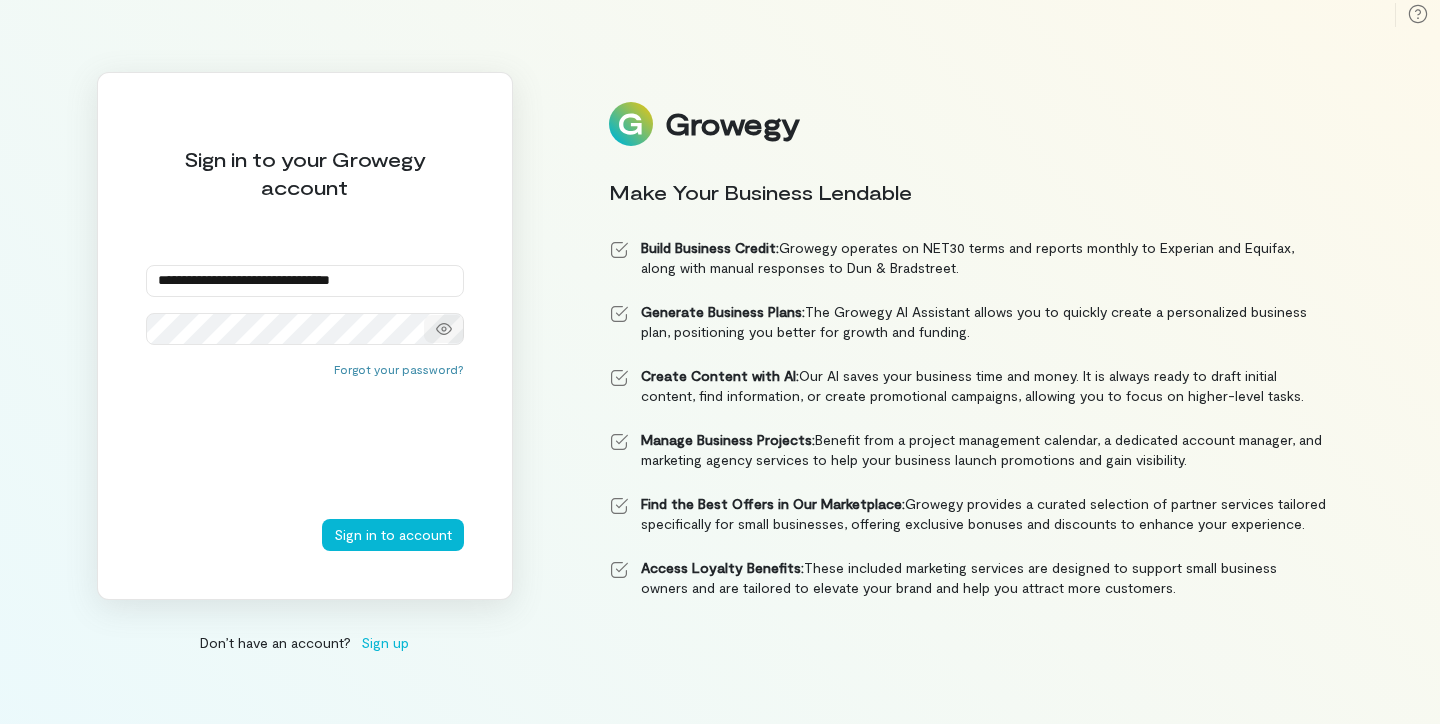 click at bounding box center (444, 329) 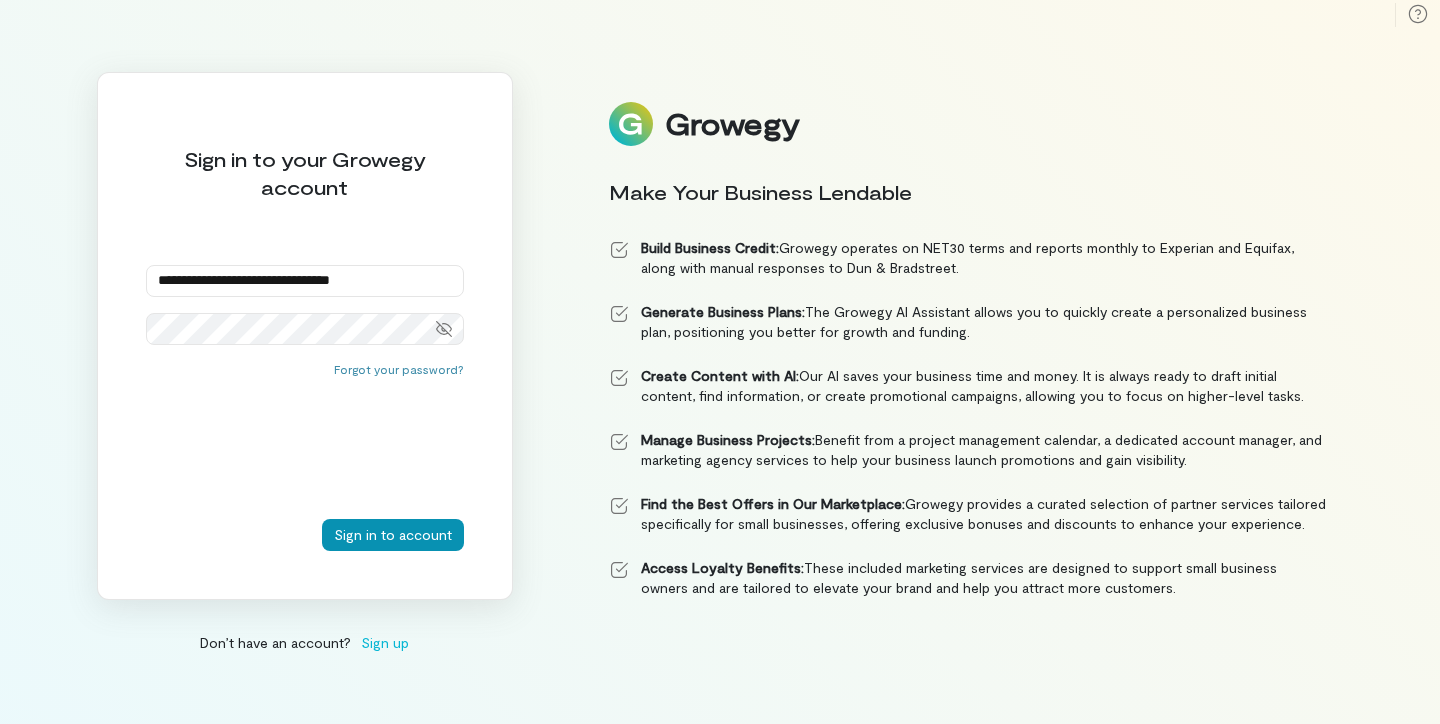click on "Sign in to account" at bounding box center [393, 535] 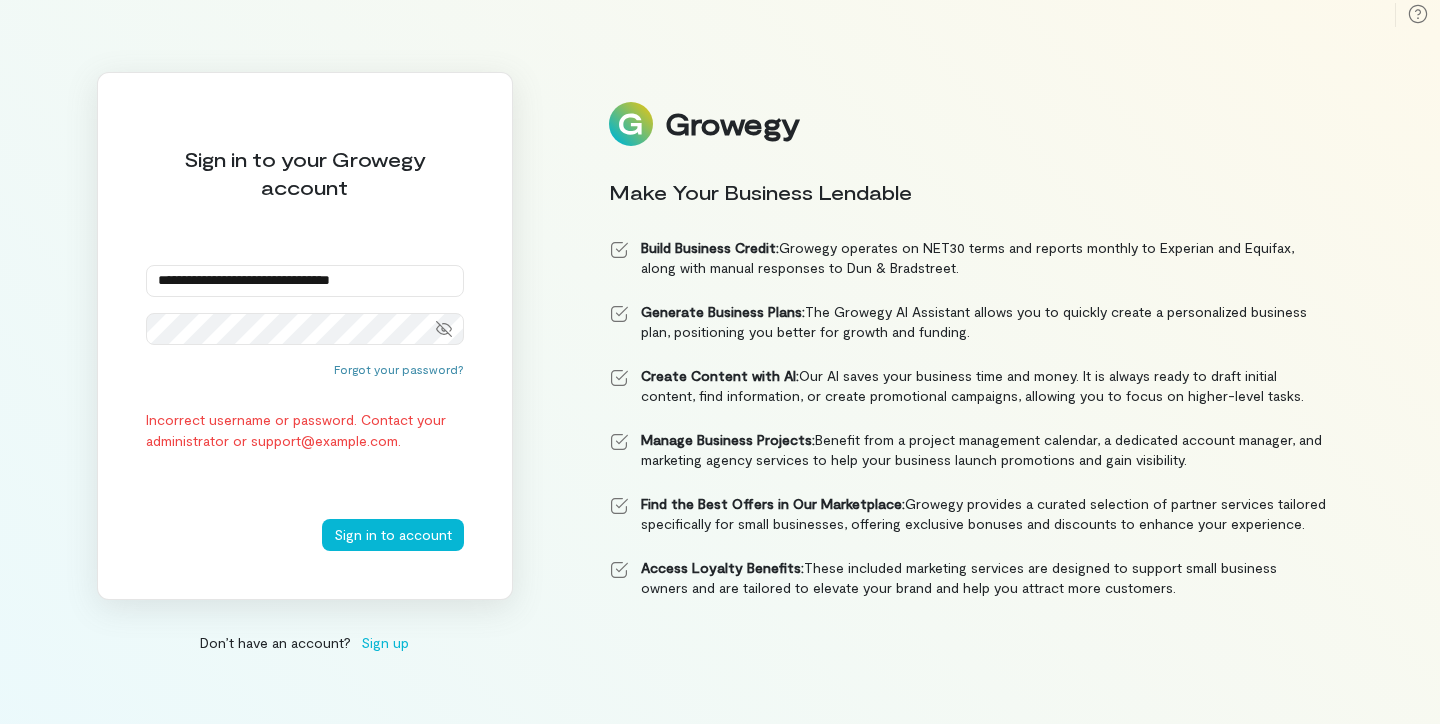 click on "**********" at bounding box center [305, 281] 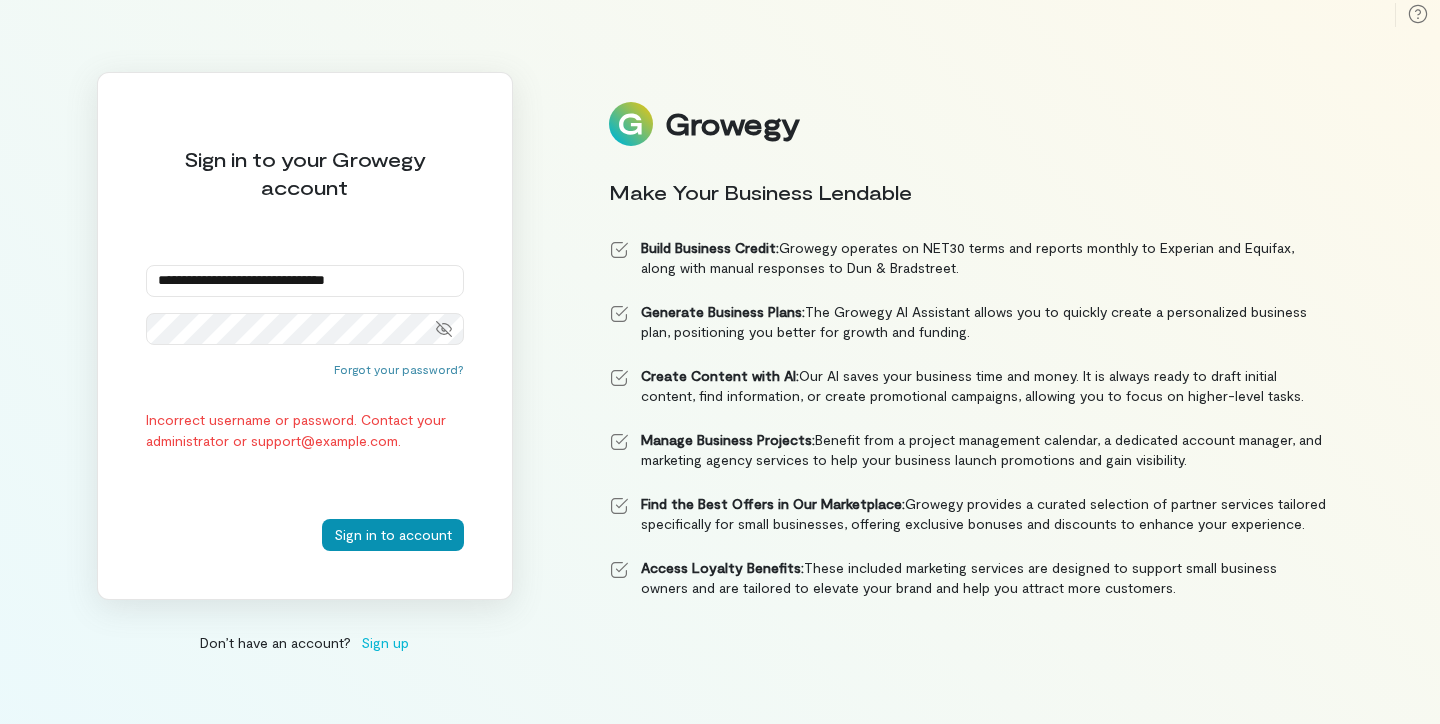 type on "**********" 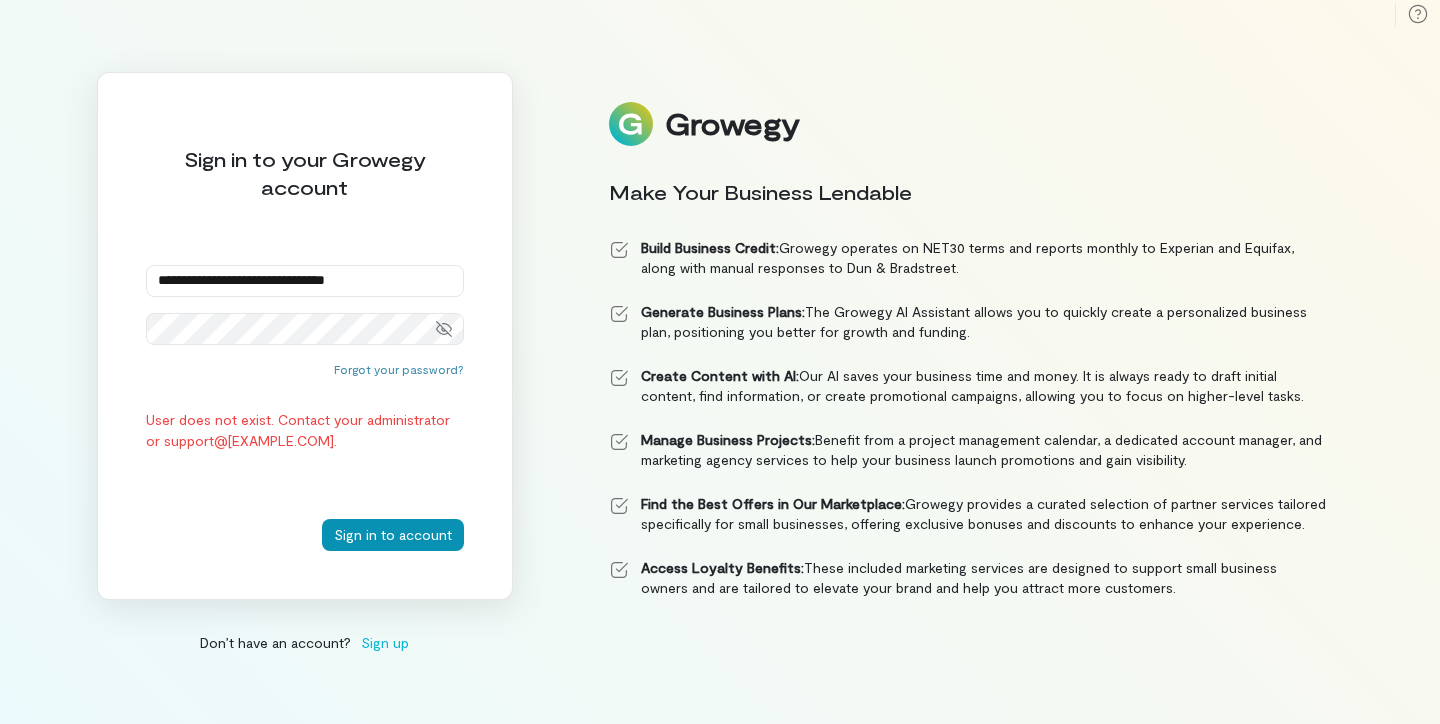 click on "Sign in to account" at bounding box center (393, 535) 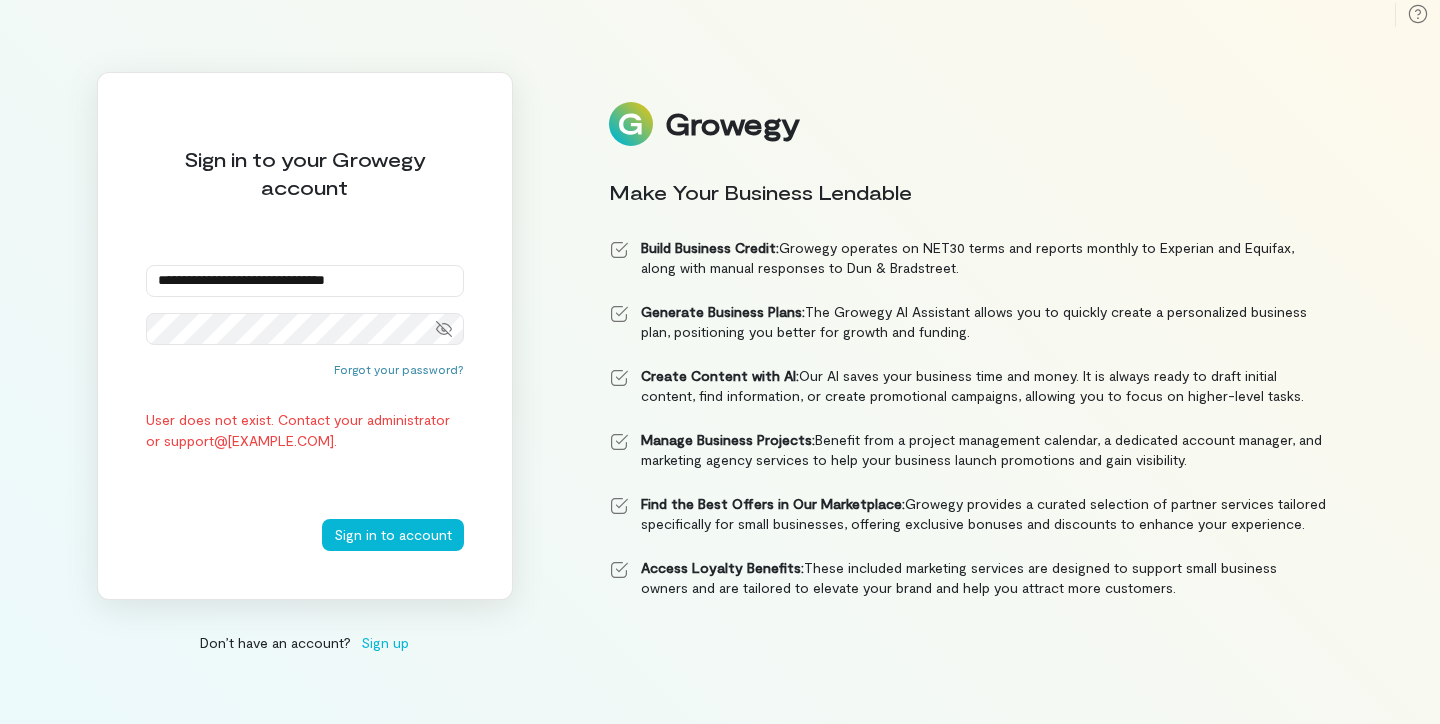 click on "**********" at bounding box center (305, 281) 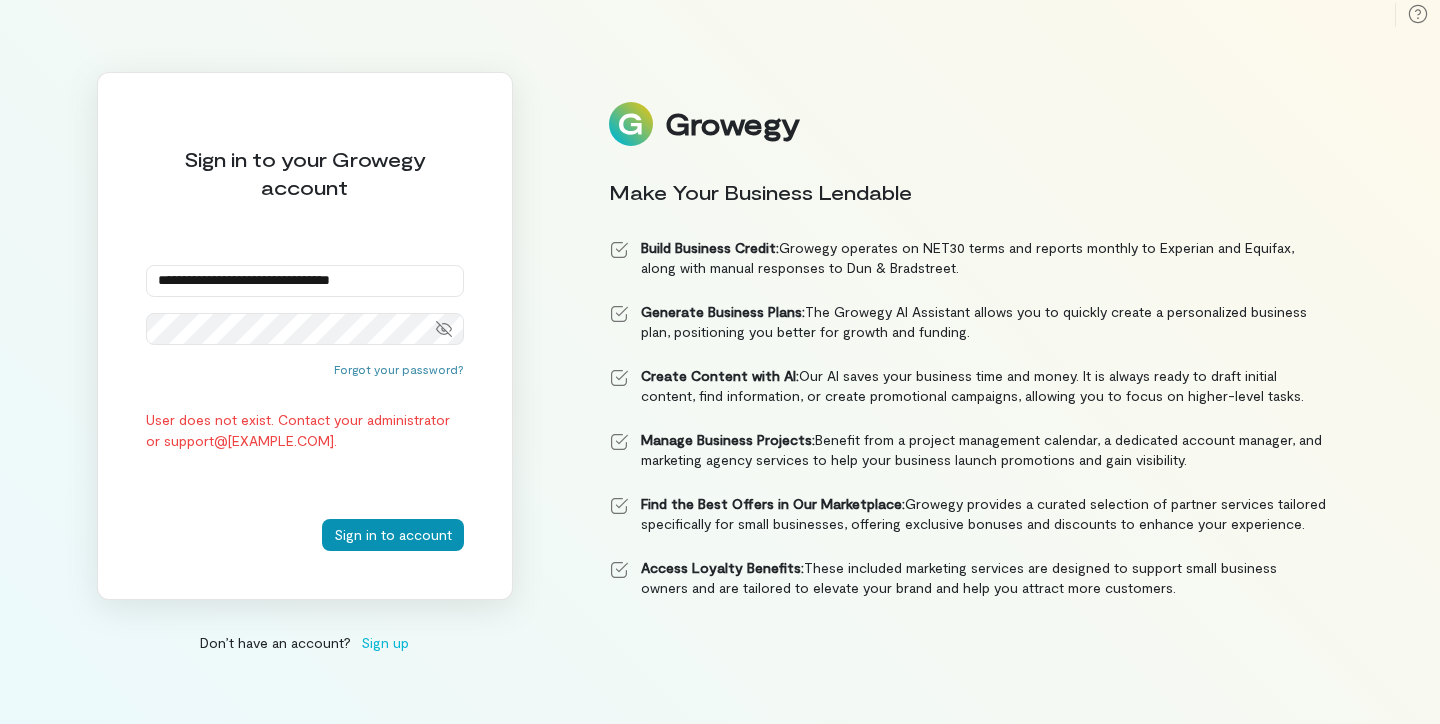 type on "**********" 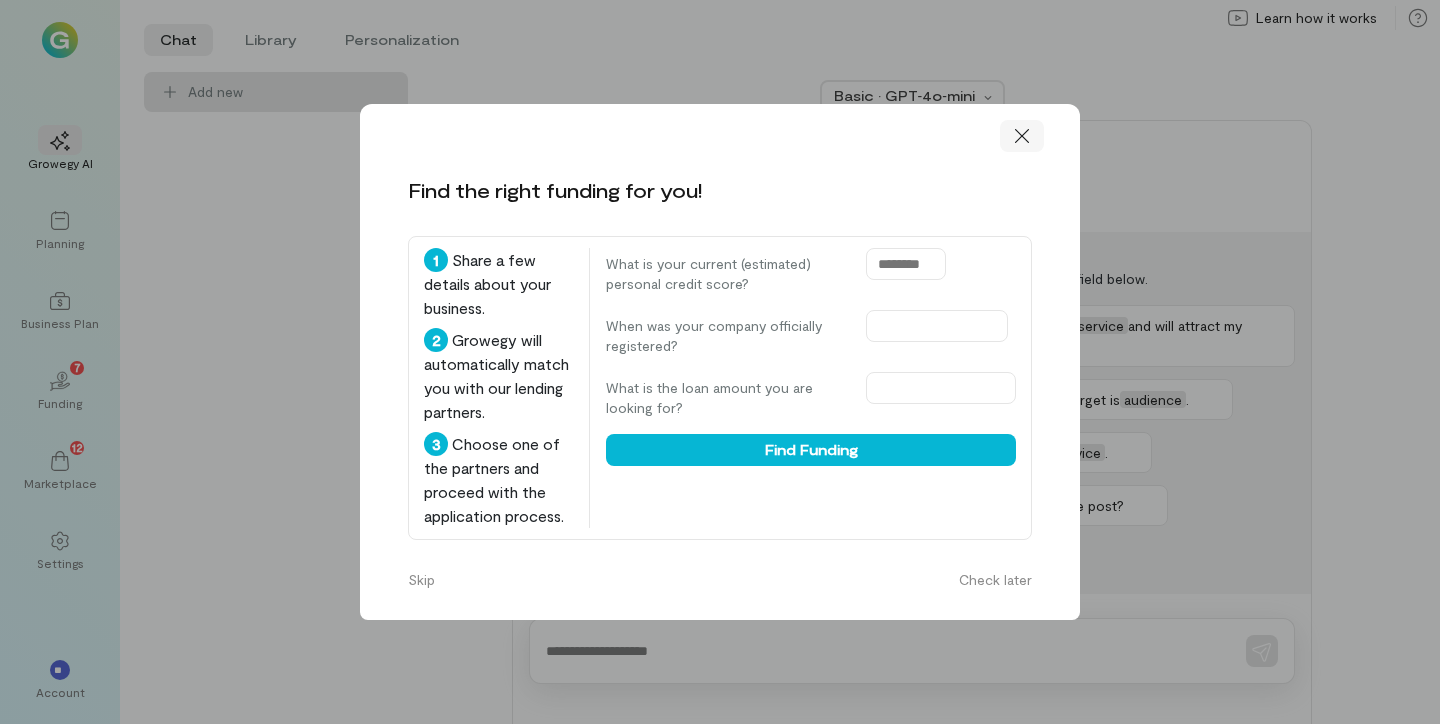 click 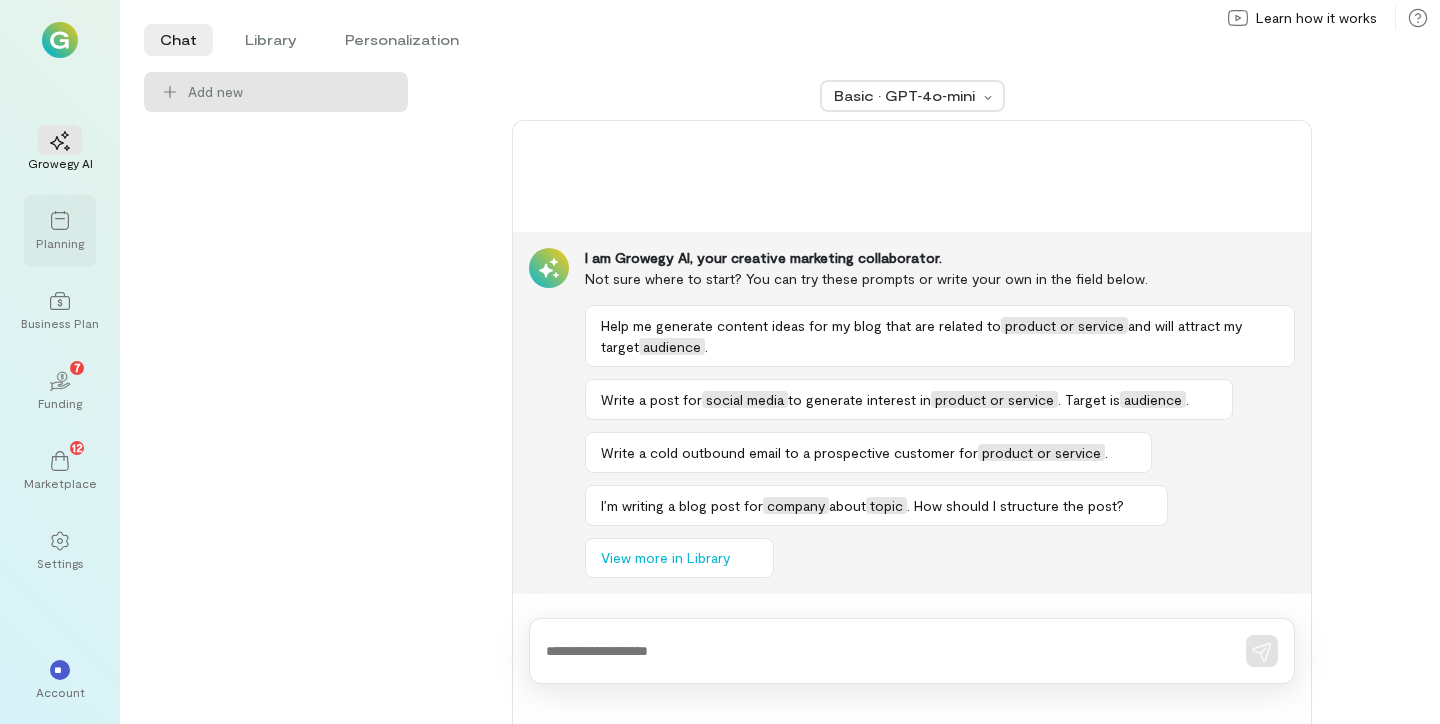 click on "Planning" at bounding box center (60, 243) 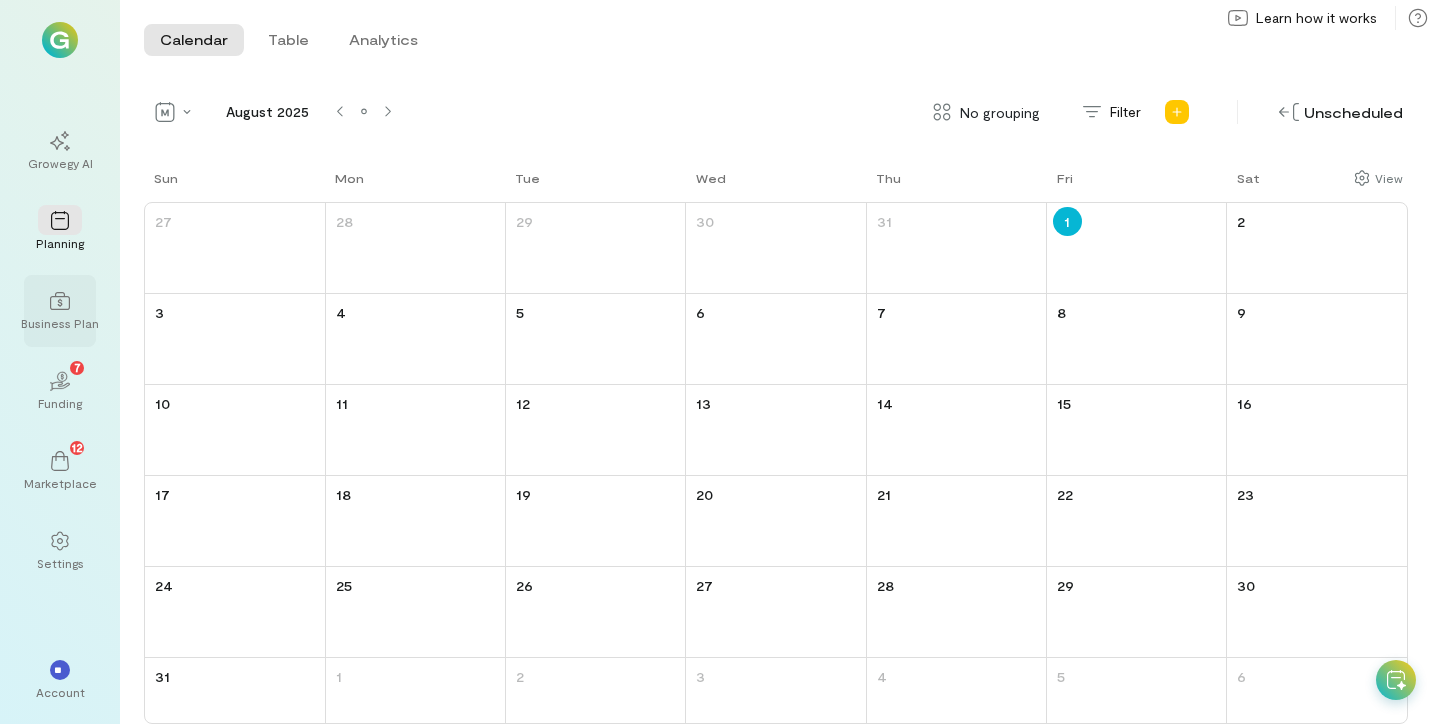 click at bounding box center (60, 300) 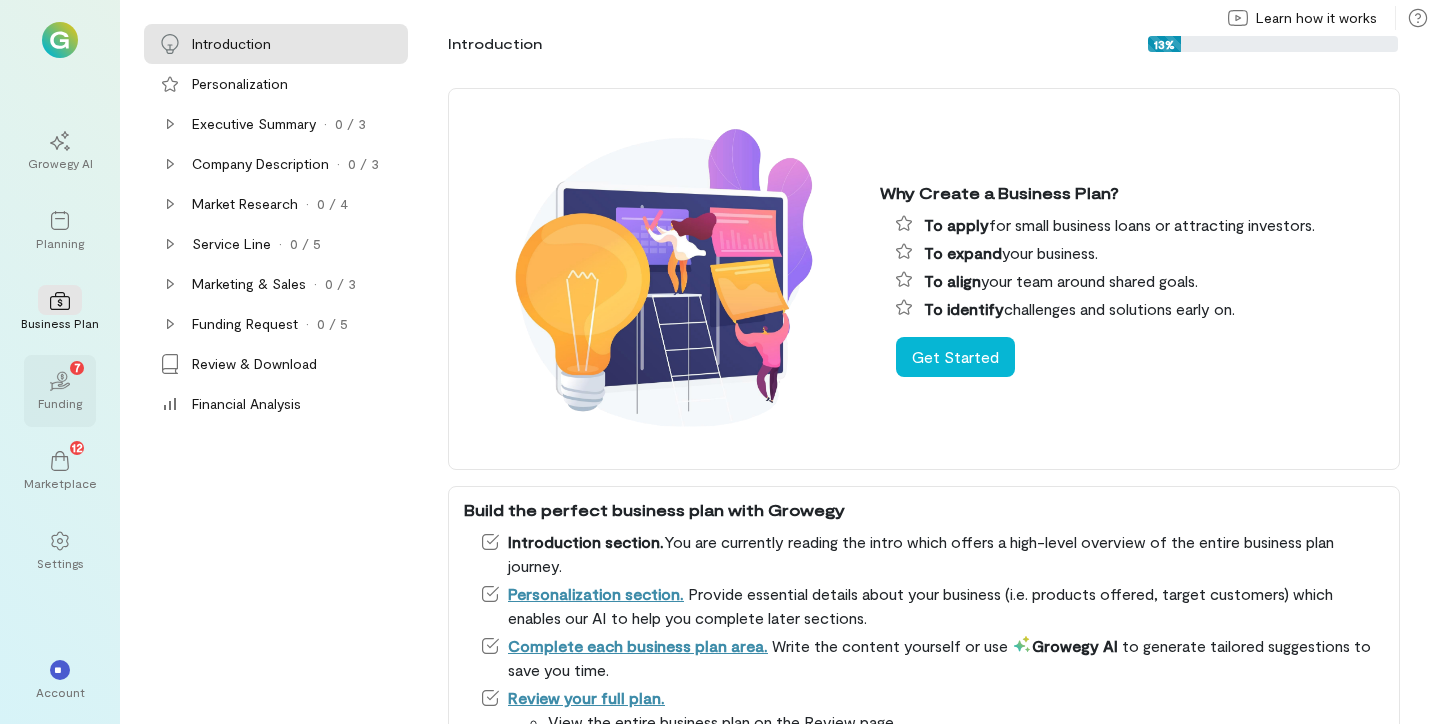 click on "Funding" at bounding box center [60, 403] 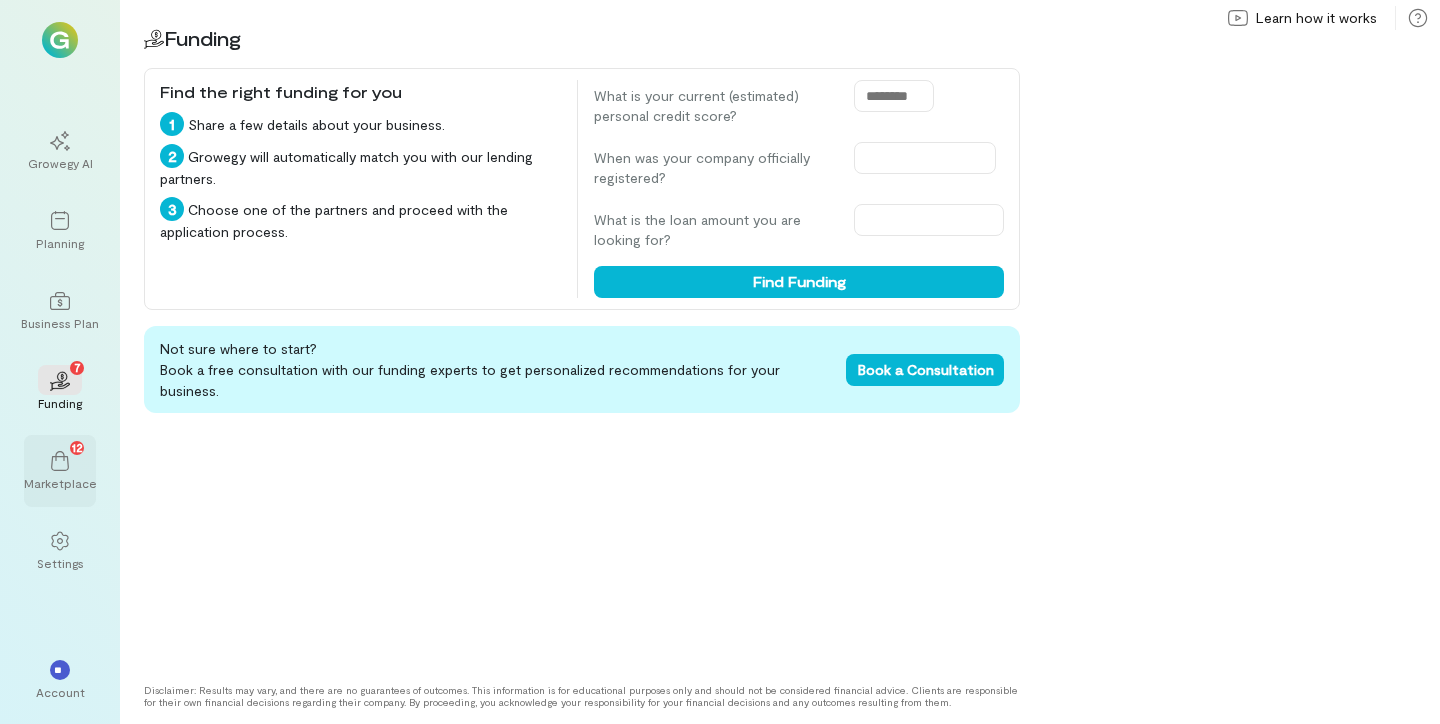 click on "12" at bounding box center (60, 460) 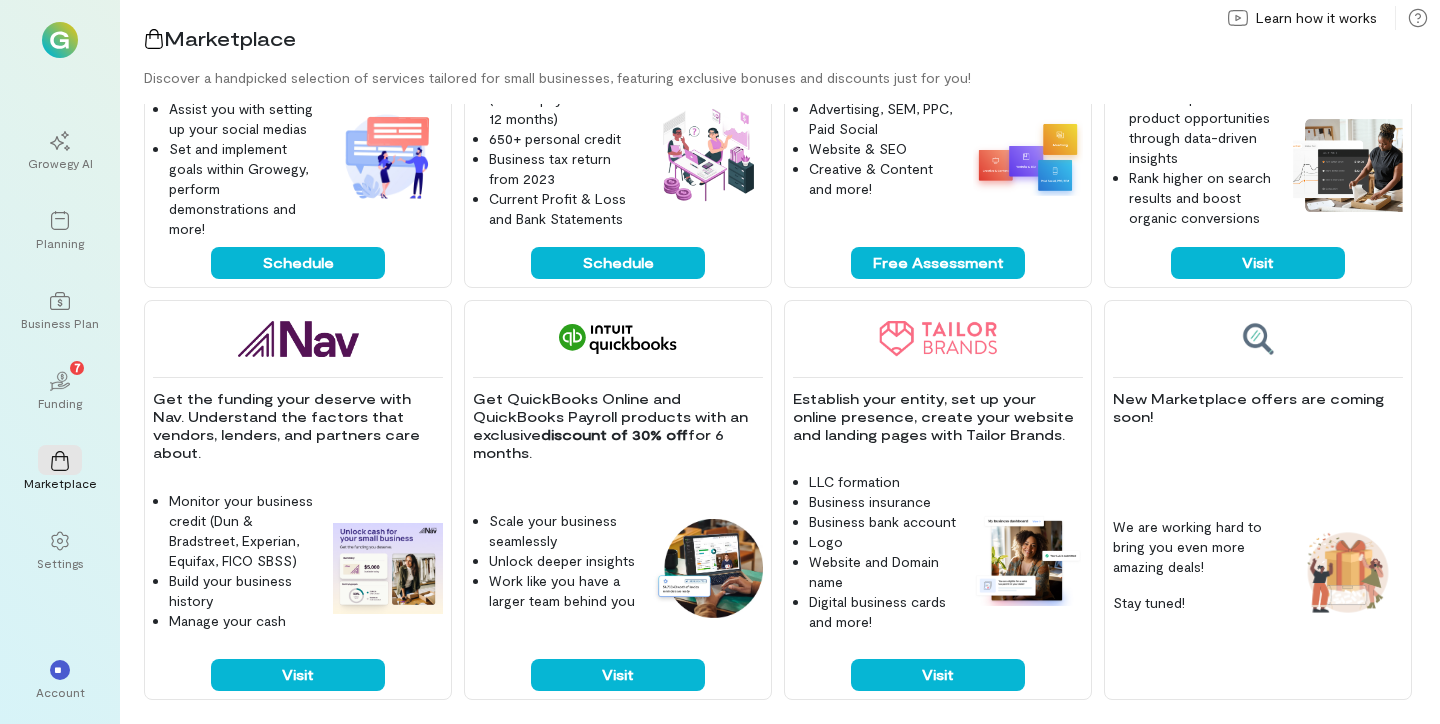scroll, scrollTop: 628, scrollLeft: 0, axis: vertical 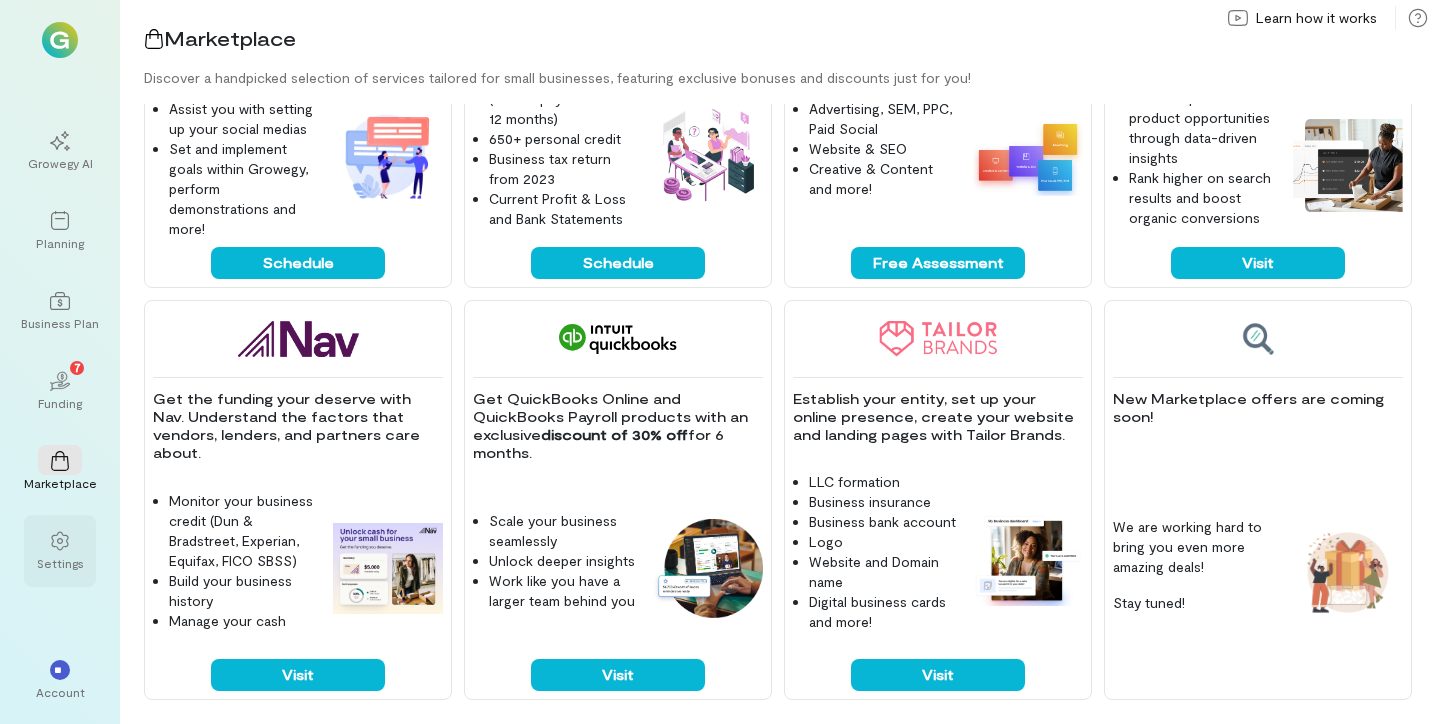 click on "Settings" at bounding box center (60, 563) 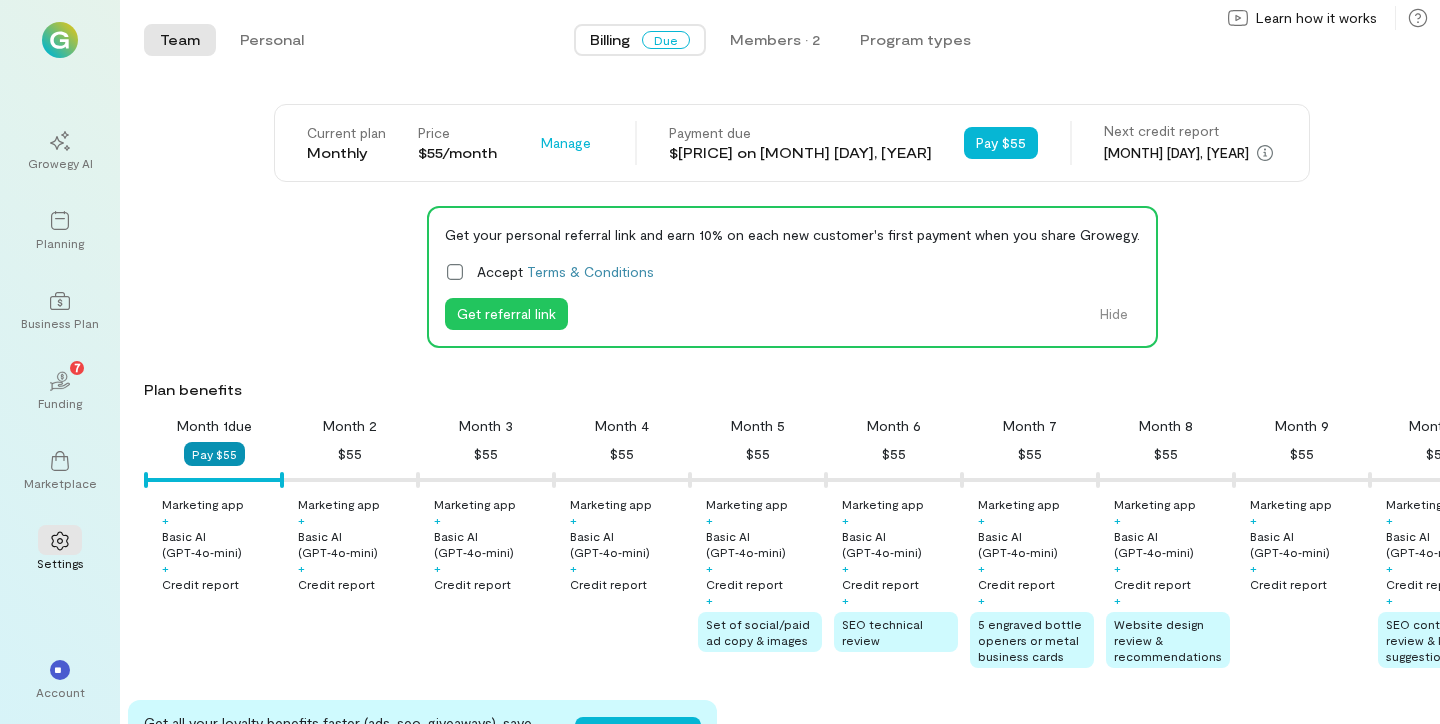 click on "Pay $55" at bounding box center [214, 454] 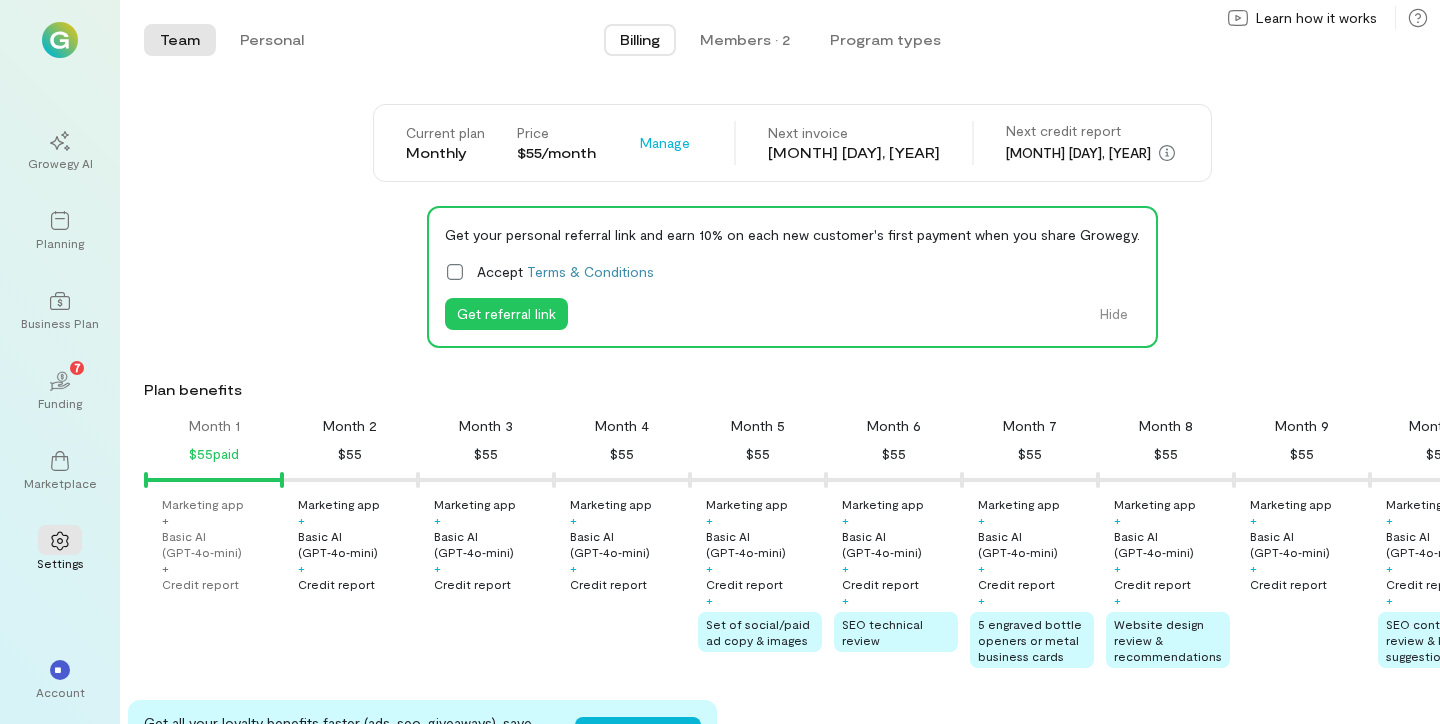 scroll, scrollTop: 0, scrollLeft: 0, axis: both 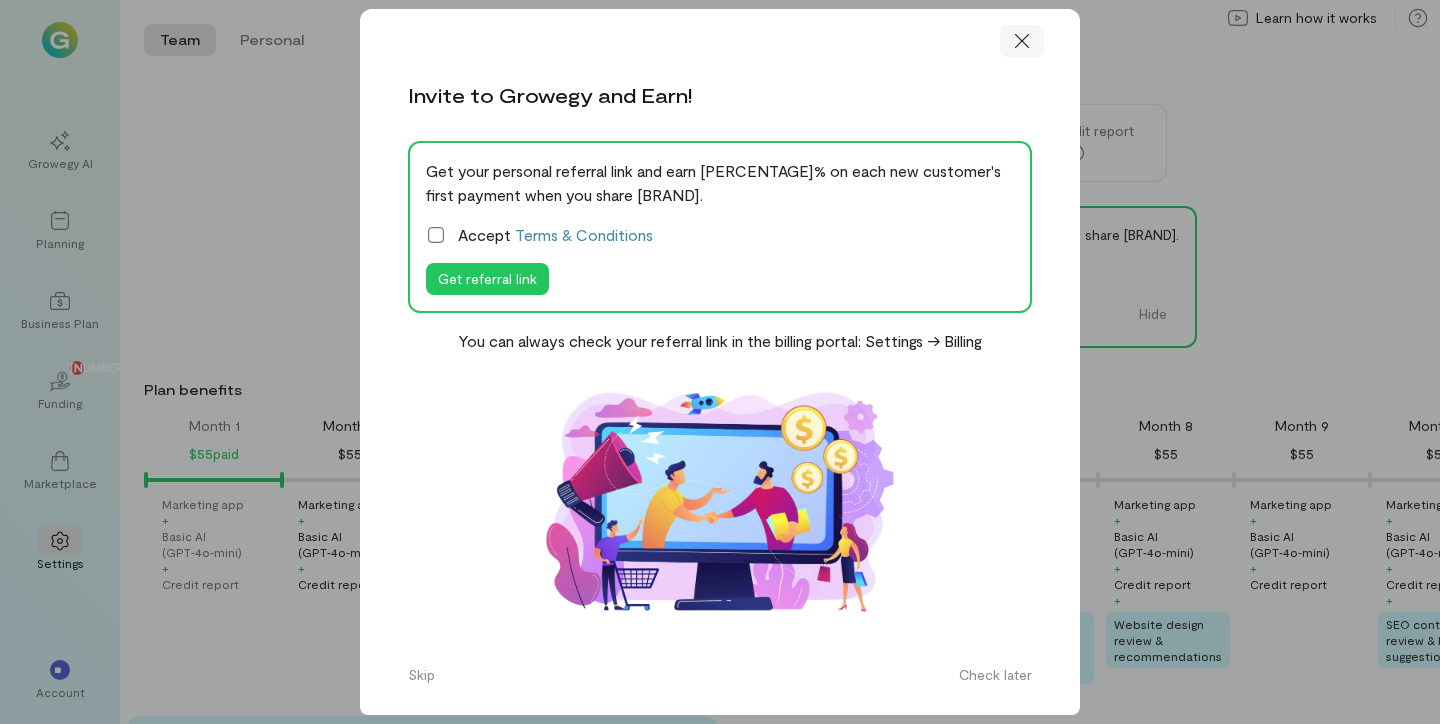 click 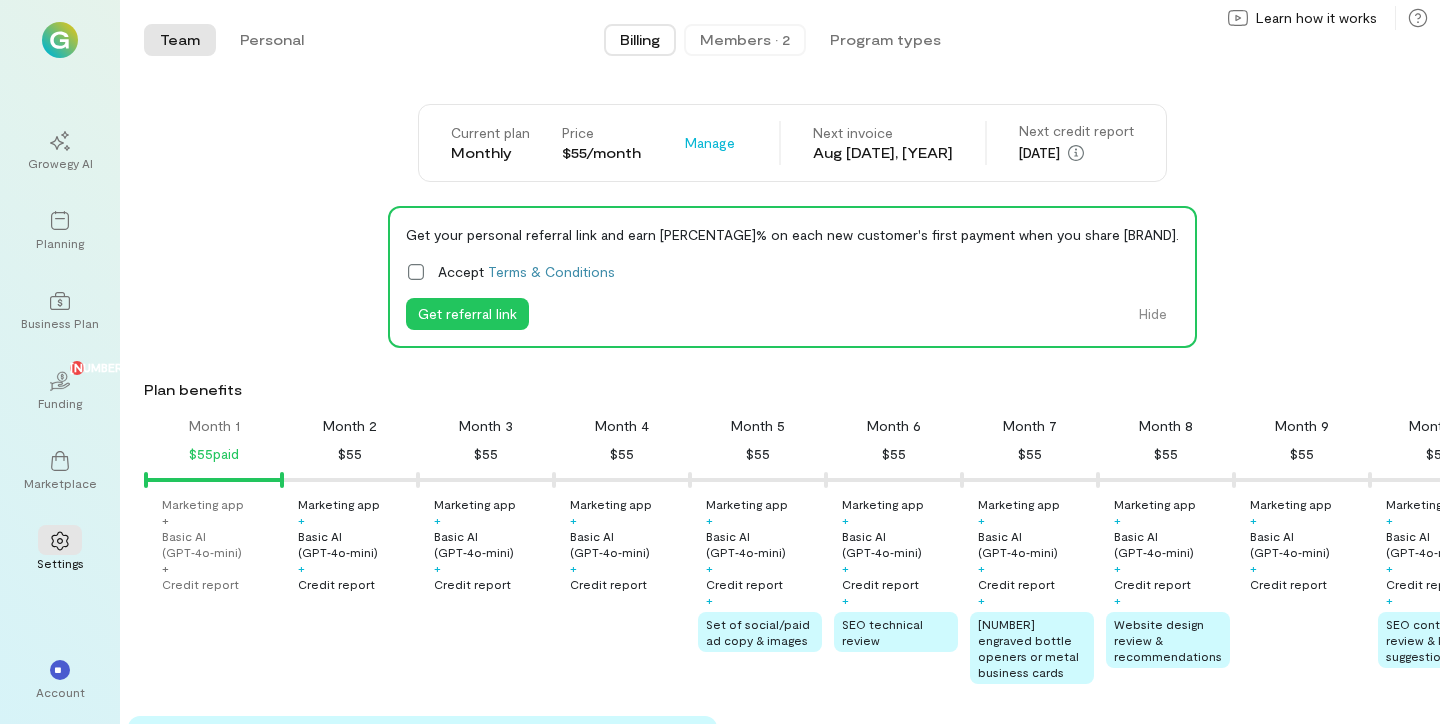 click on "Members · 2" at bounding box center (745, 40) 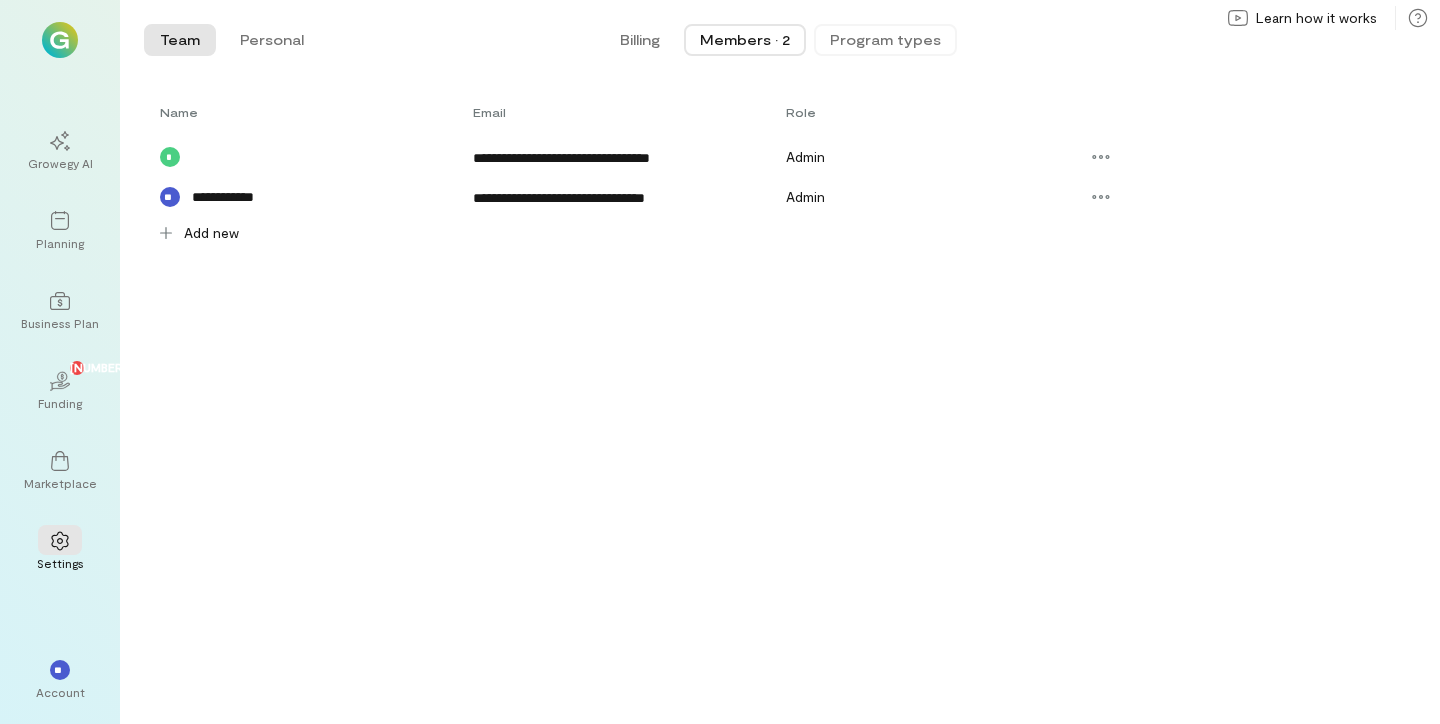 click on "Program types" at bounding box center (885, 40) 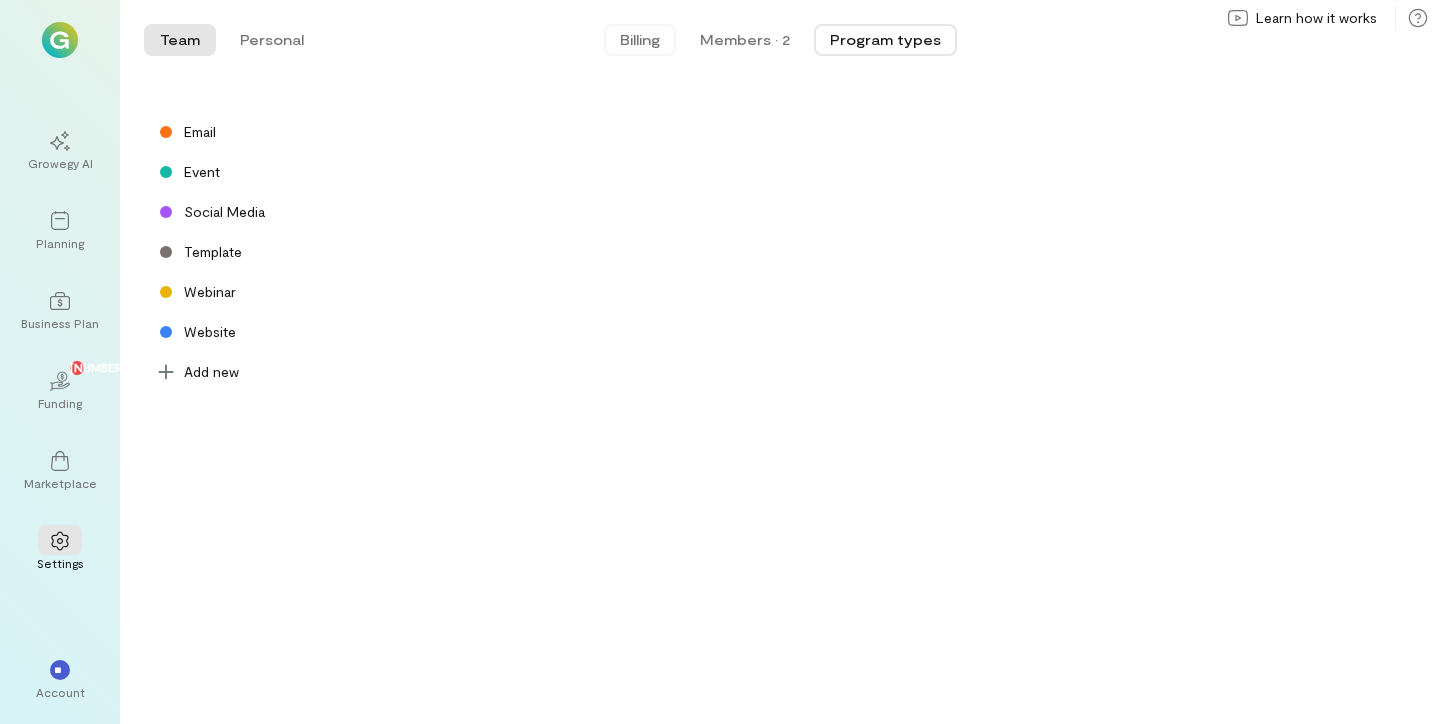 click on "Billing" at bounding box center [640, 40] 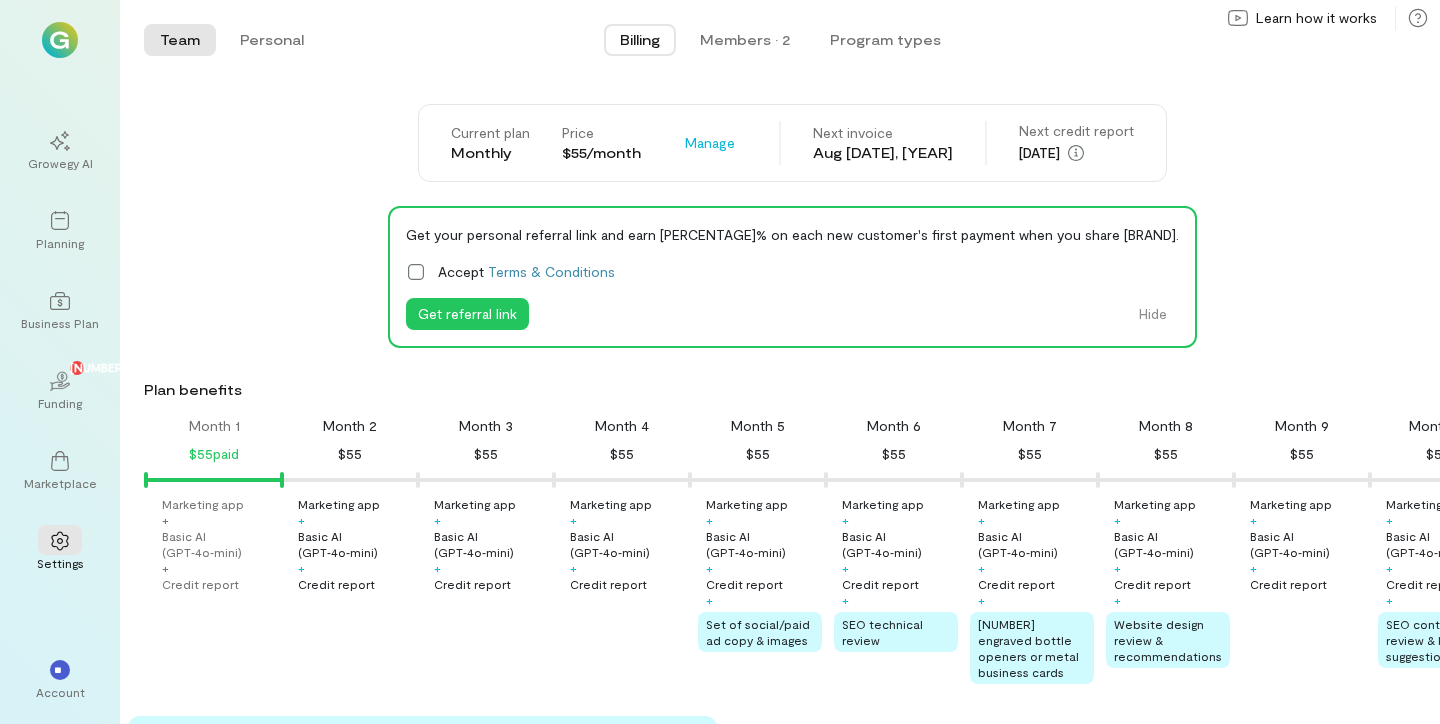 scroll, scrollTop: 0, scrollLeft: 0, axis: both 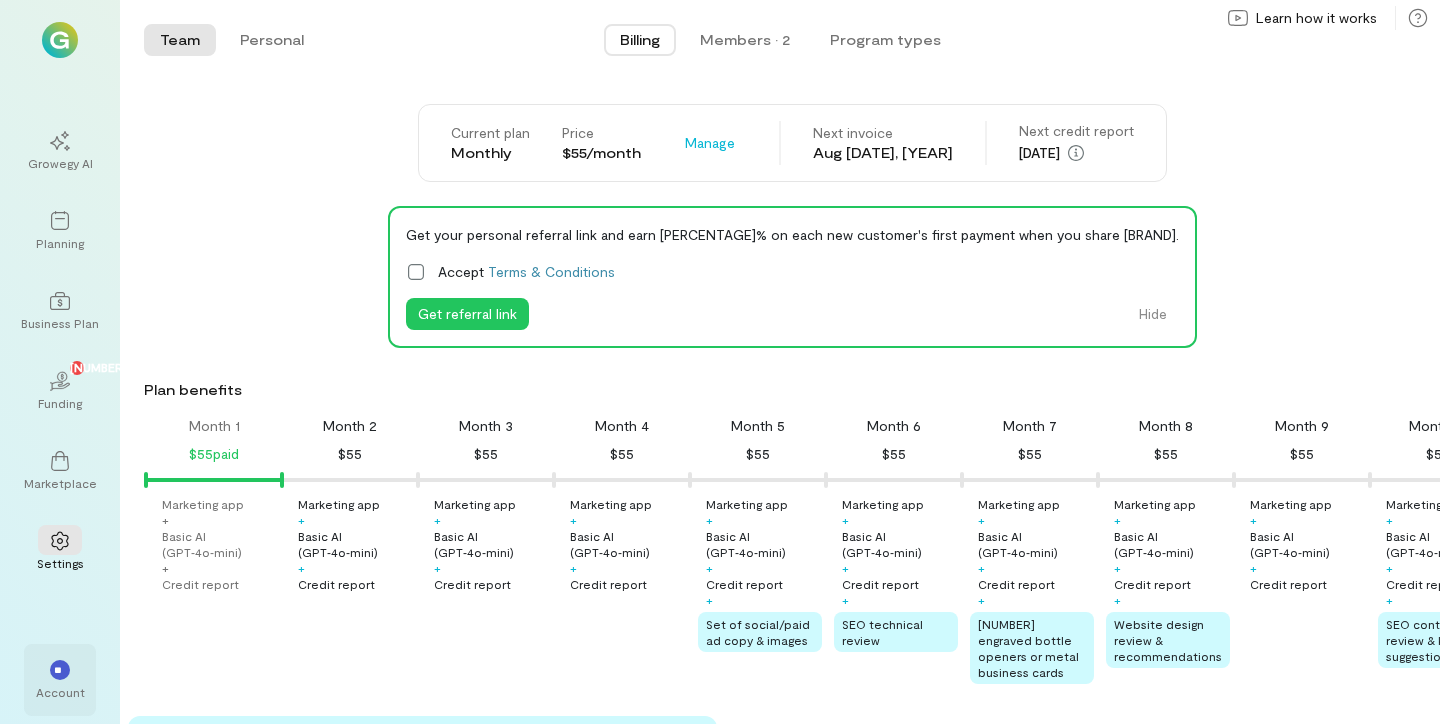 click on "**" at bounding box center [60, 670] 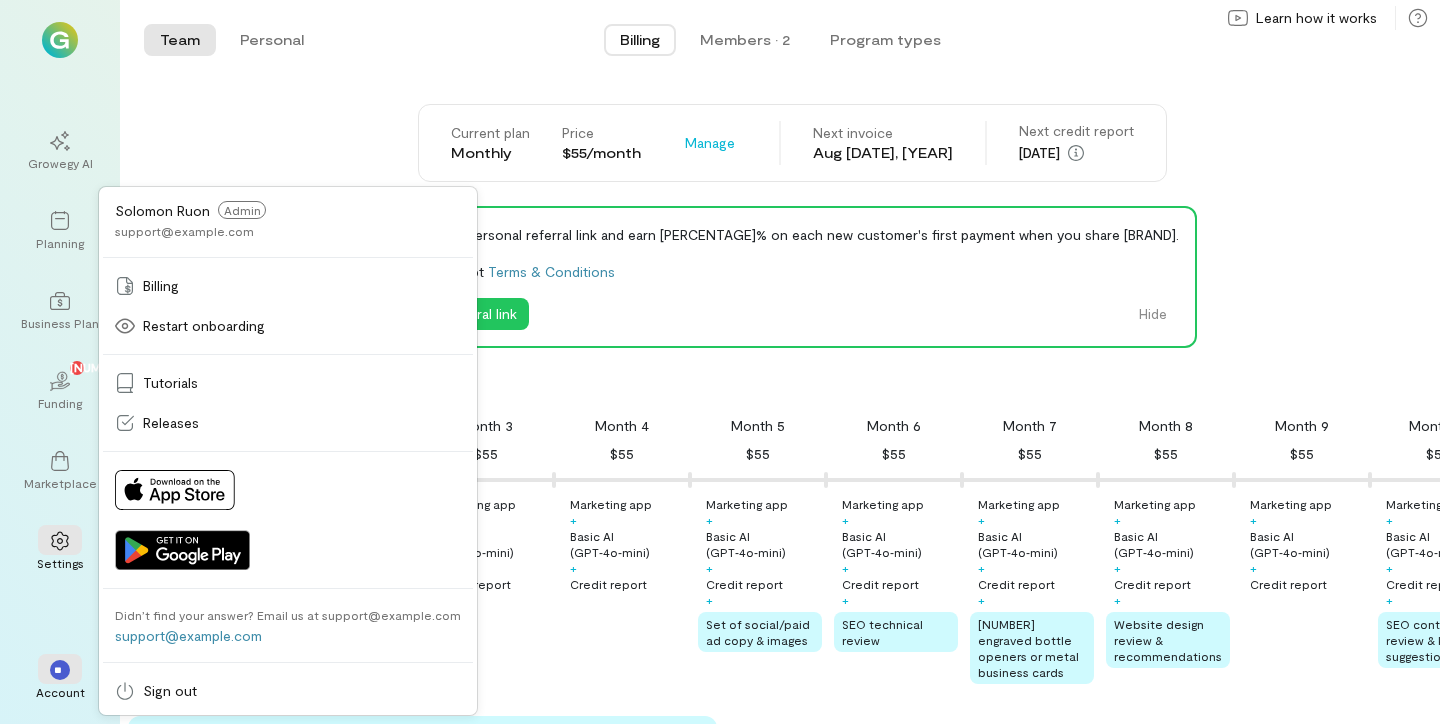 click on "Billing Members · [NUMBER]   Program types" at bounding box center (780, 40) 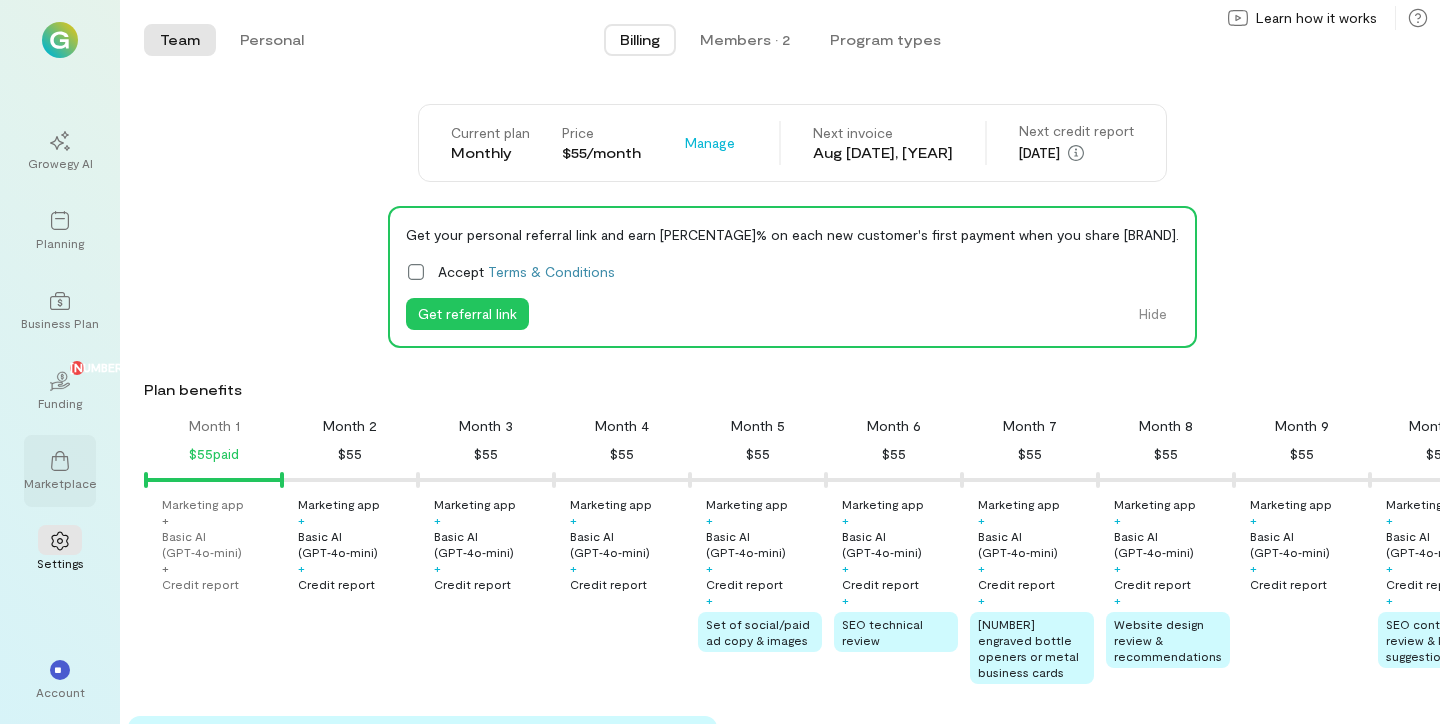click on "Marketplace" at bounding box center (60, 483) 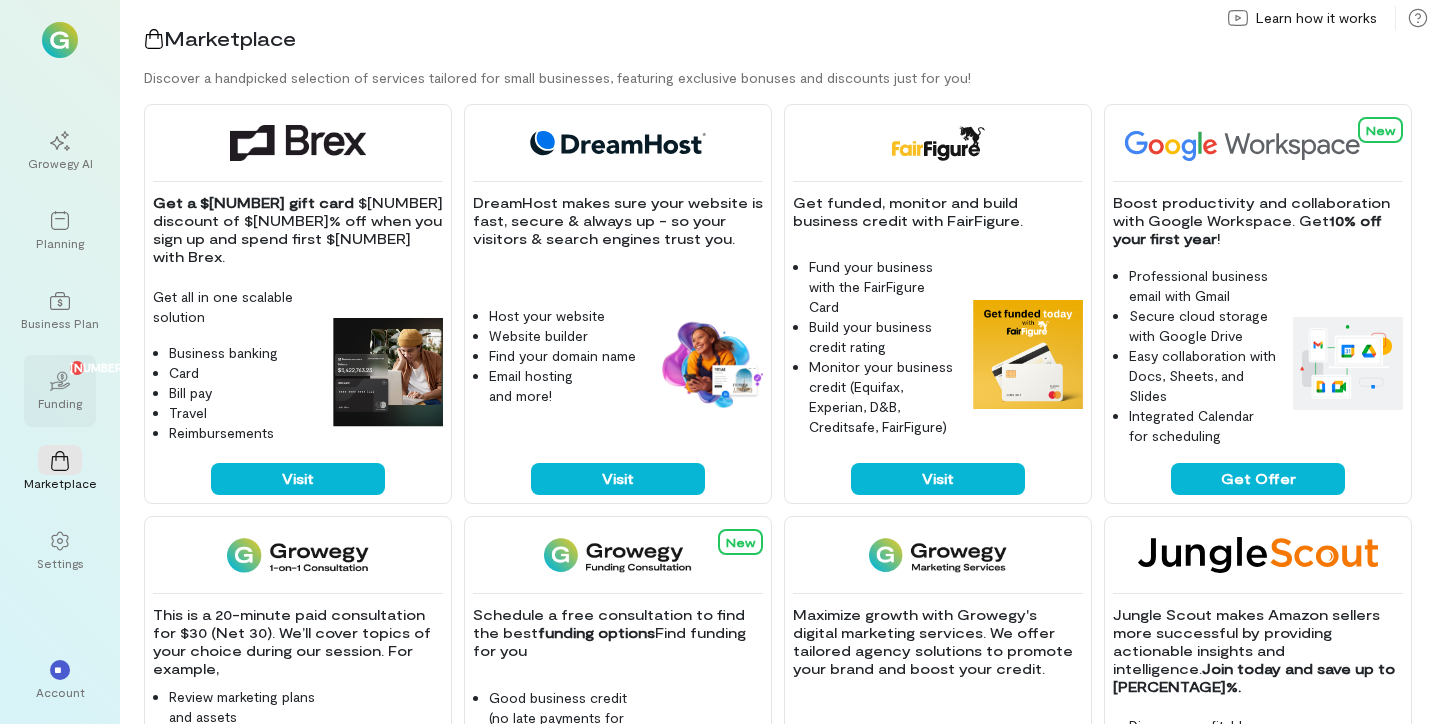 click on "[NUMBER] [NUMBER]" at bounding box center [60, 380] 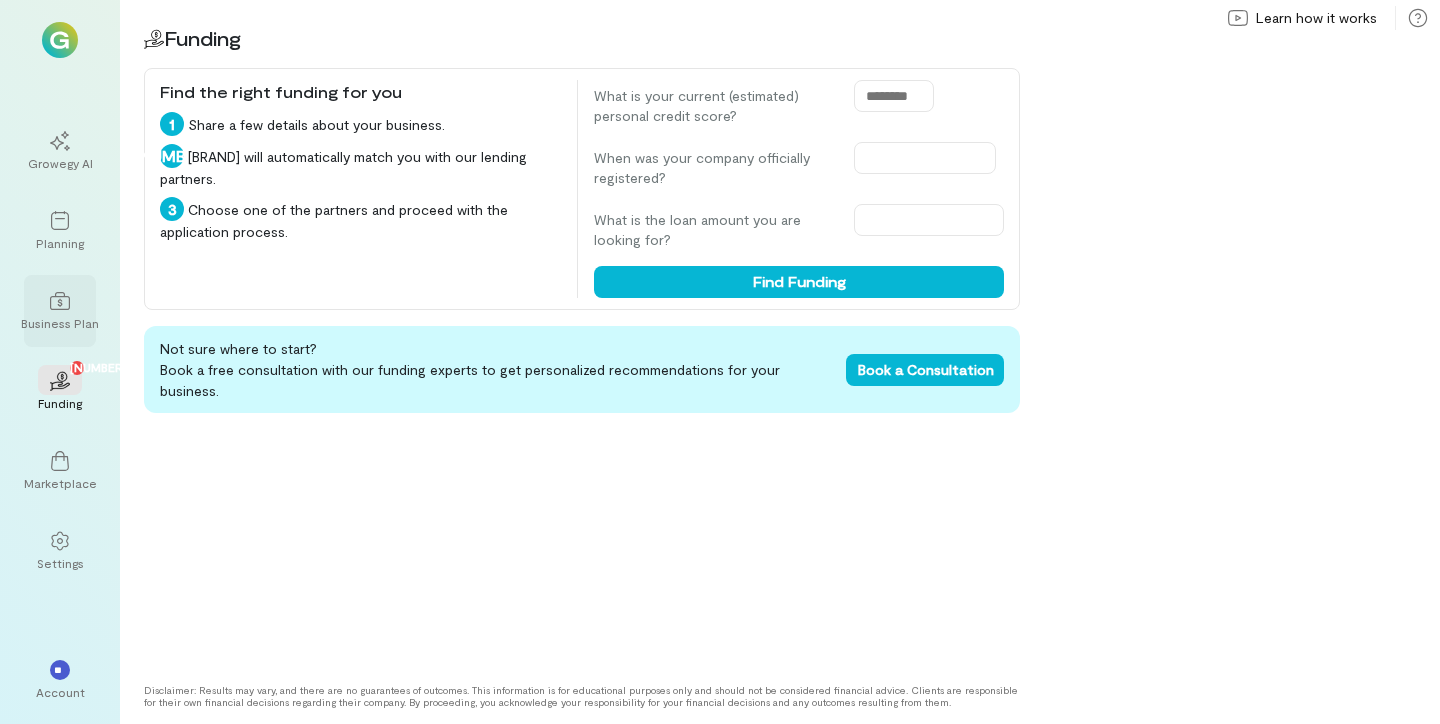 click at bounding box center (60, 300) 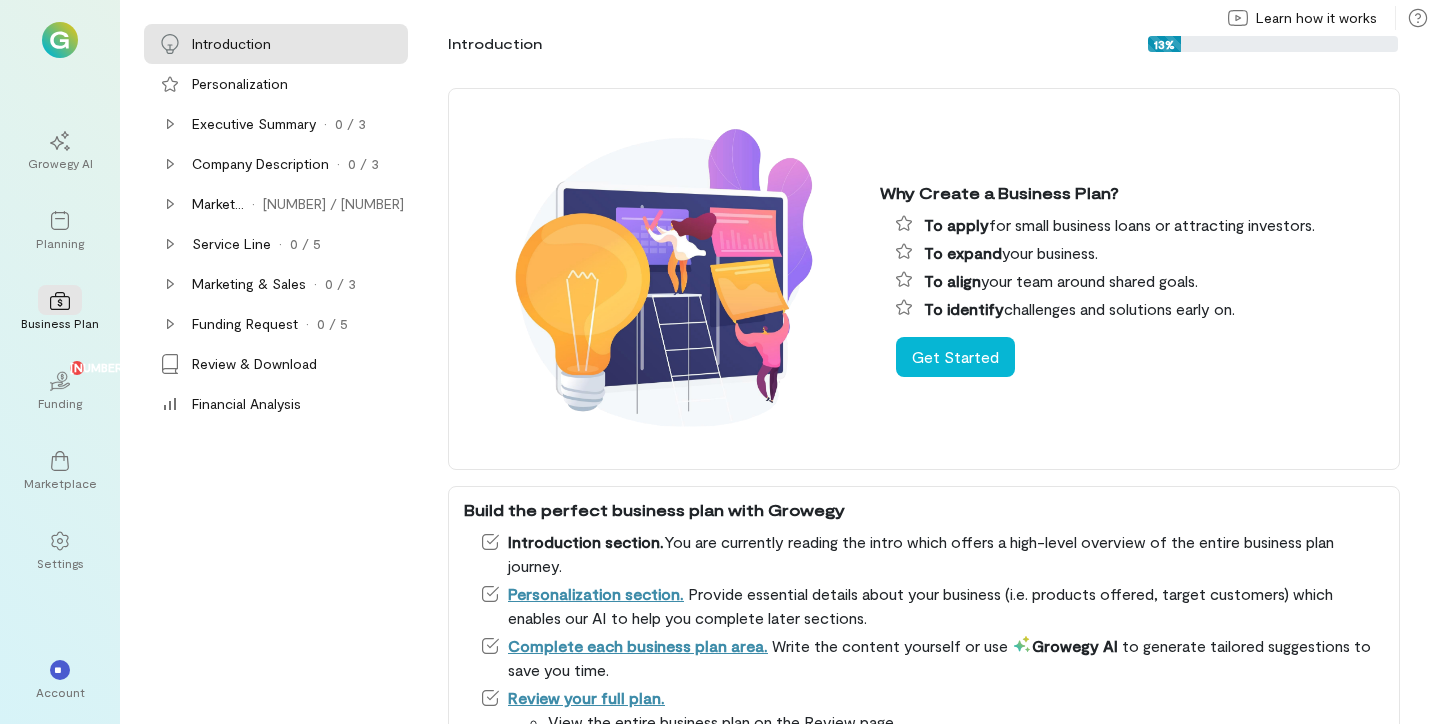 scroll, scrollTop: 0, scrollLeft: 0, axis: both 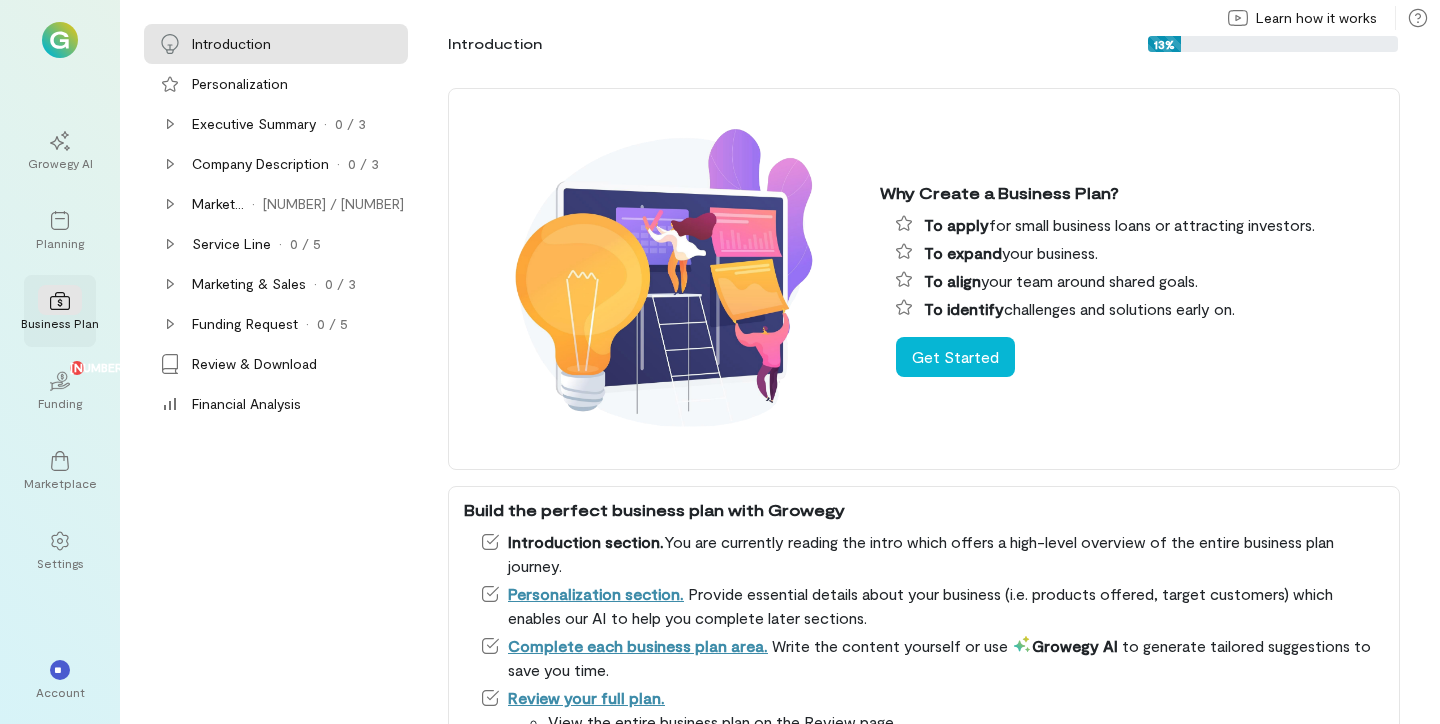 click on "Business Plan" at bounding box center [60, 311] 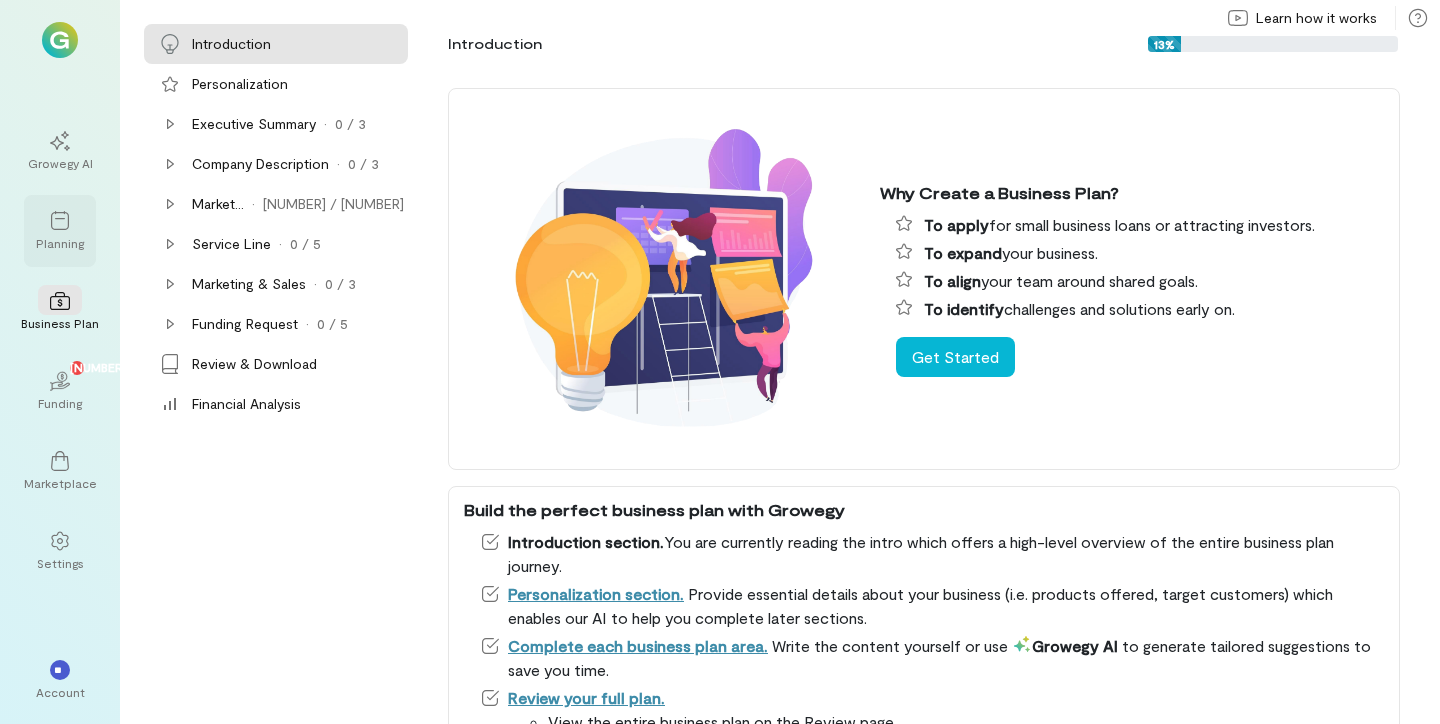 click 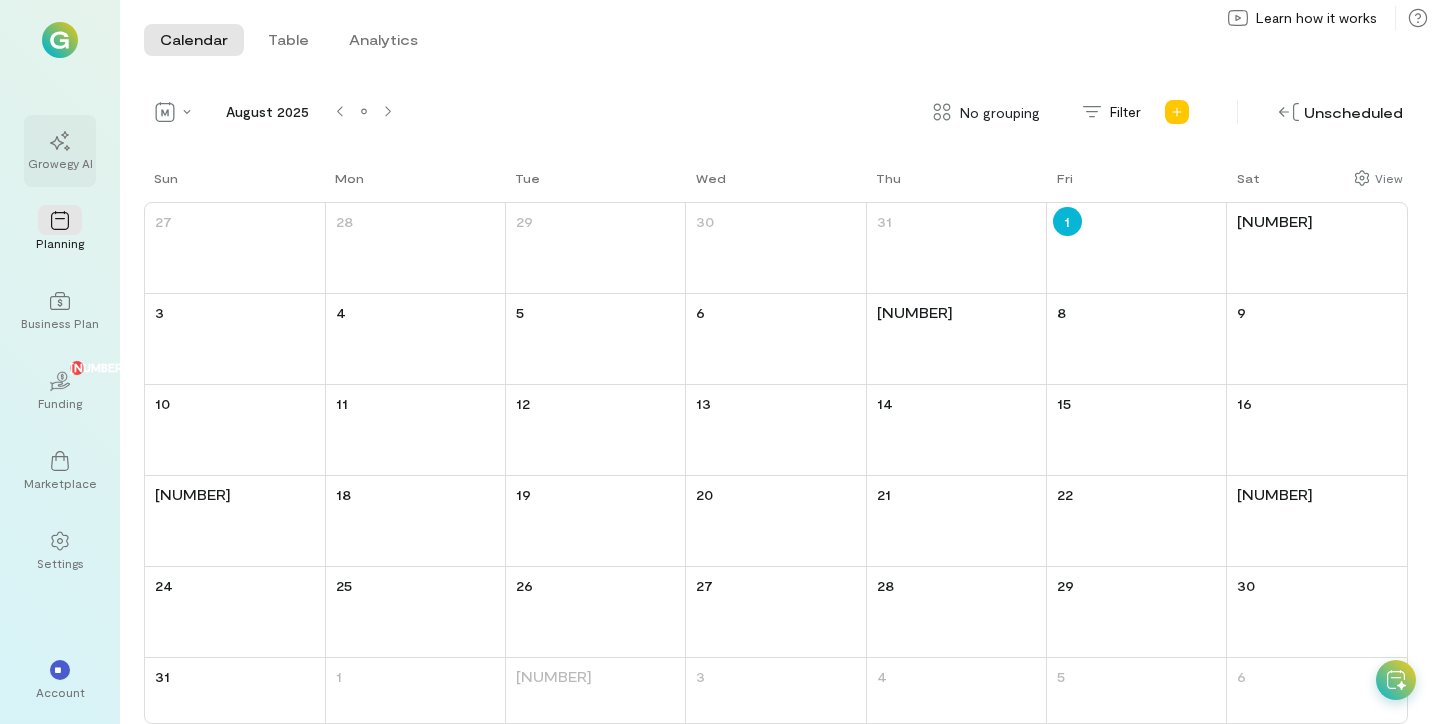 click on "Growegy AI" at bounding box center (60, 163) 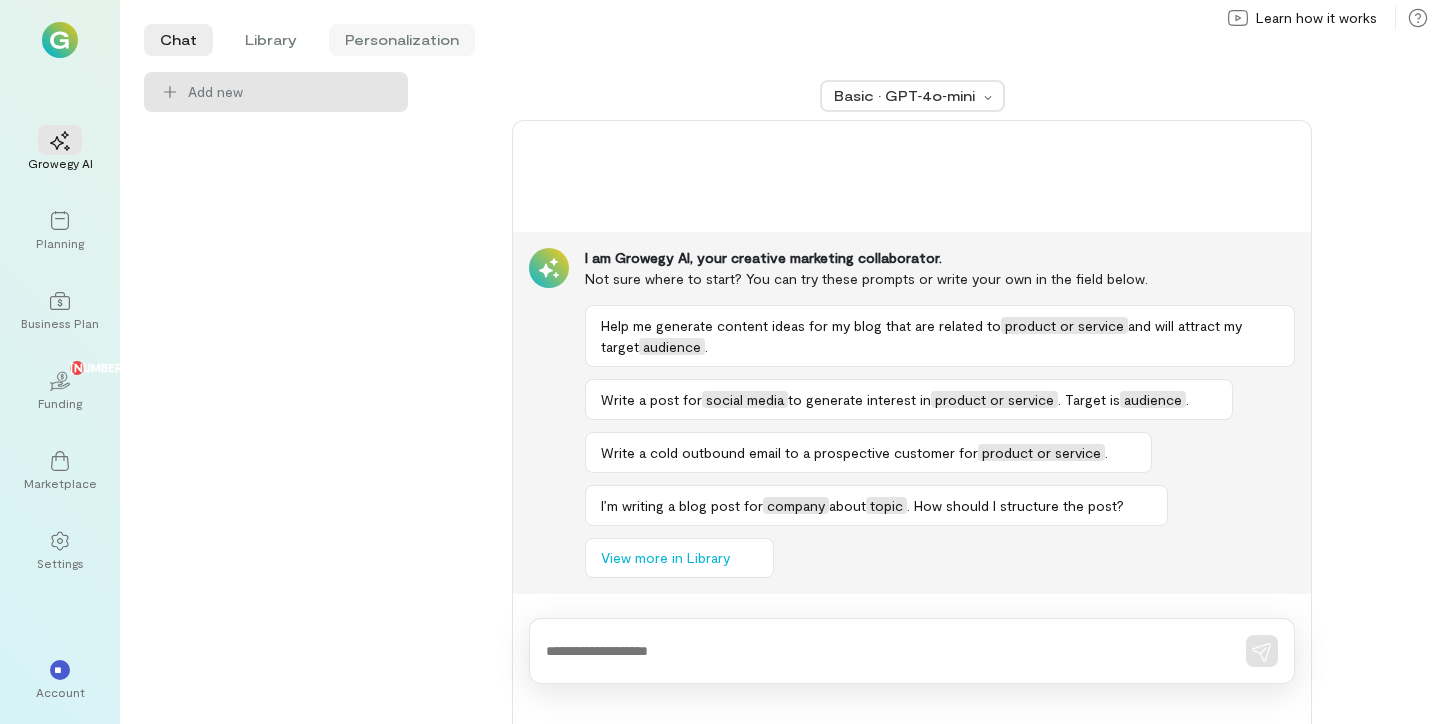 click on "Personalization" at bounding box center (402, 40) 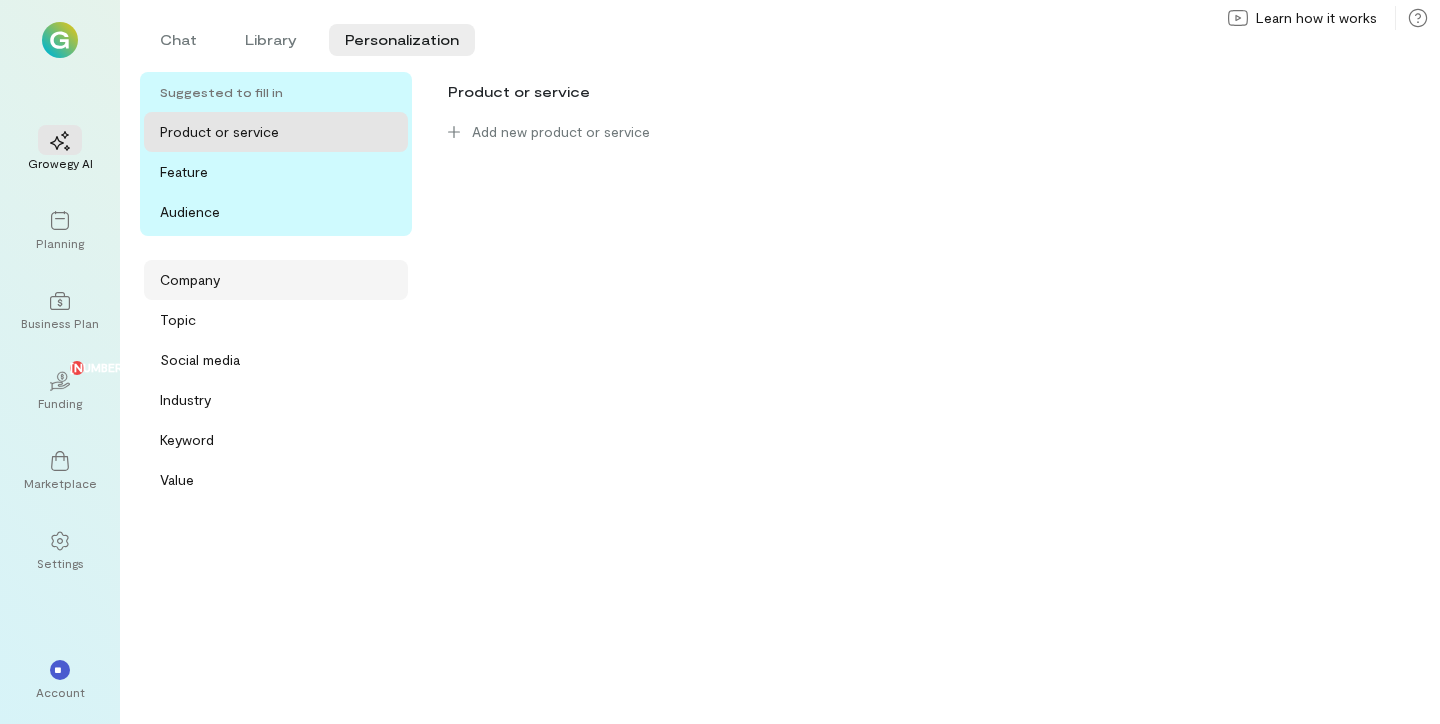 click on "Company" at bounding box center [190, 280] 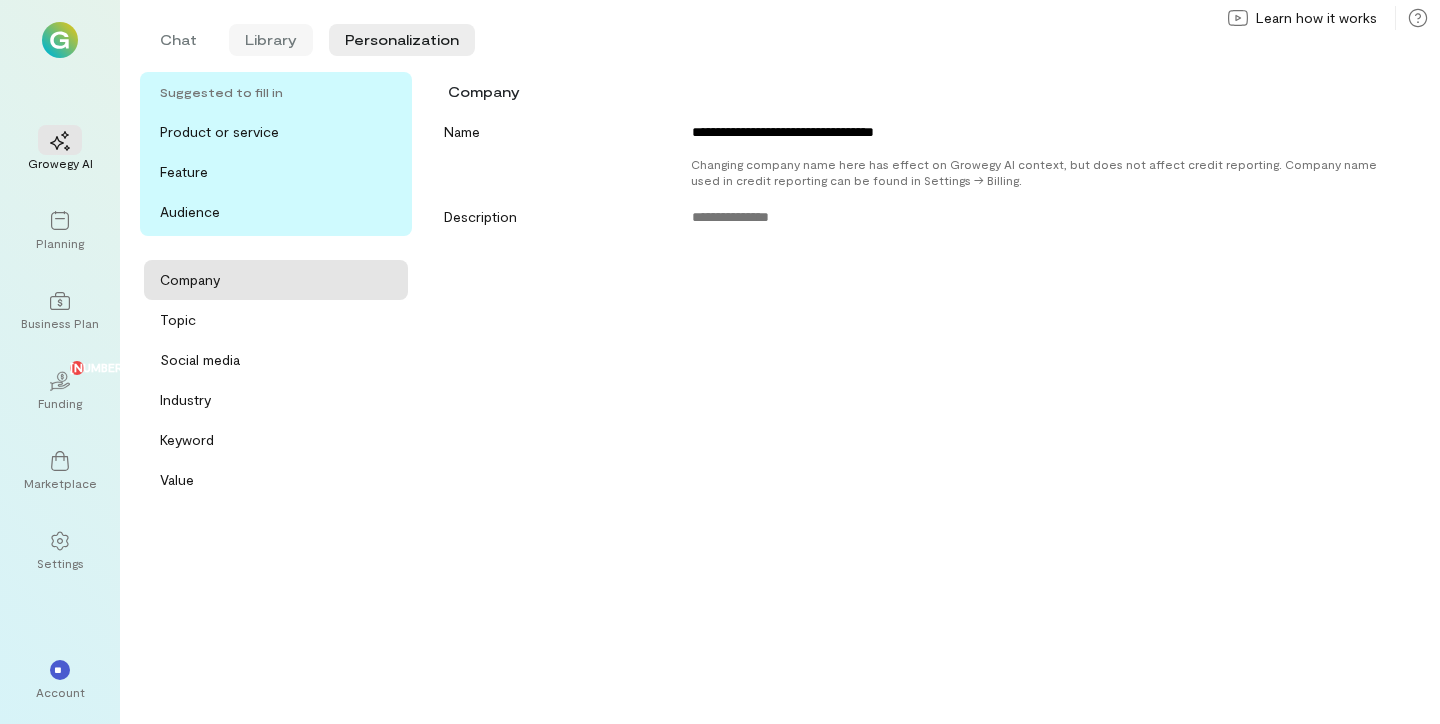 click on "Library" at bounding box center [271, 40] 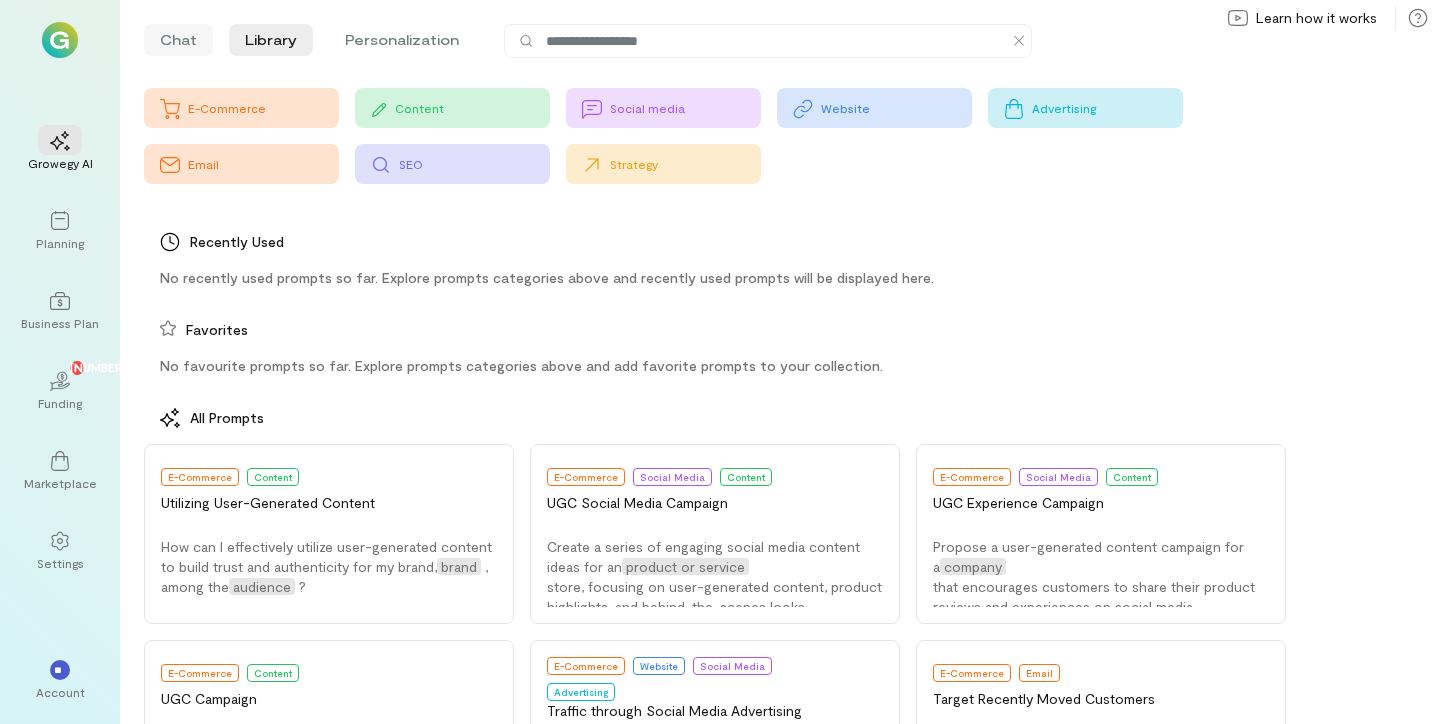 click on "Chat" at bounding box center (178, 40) 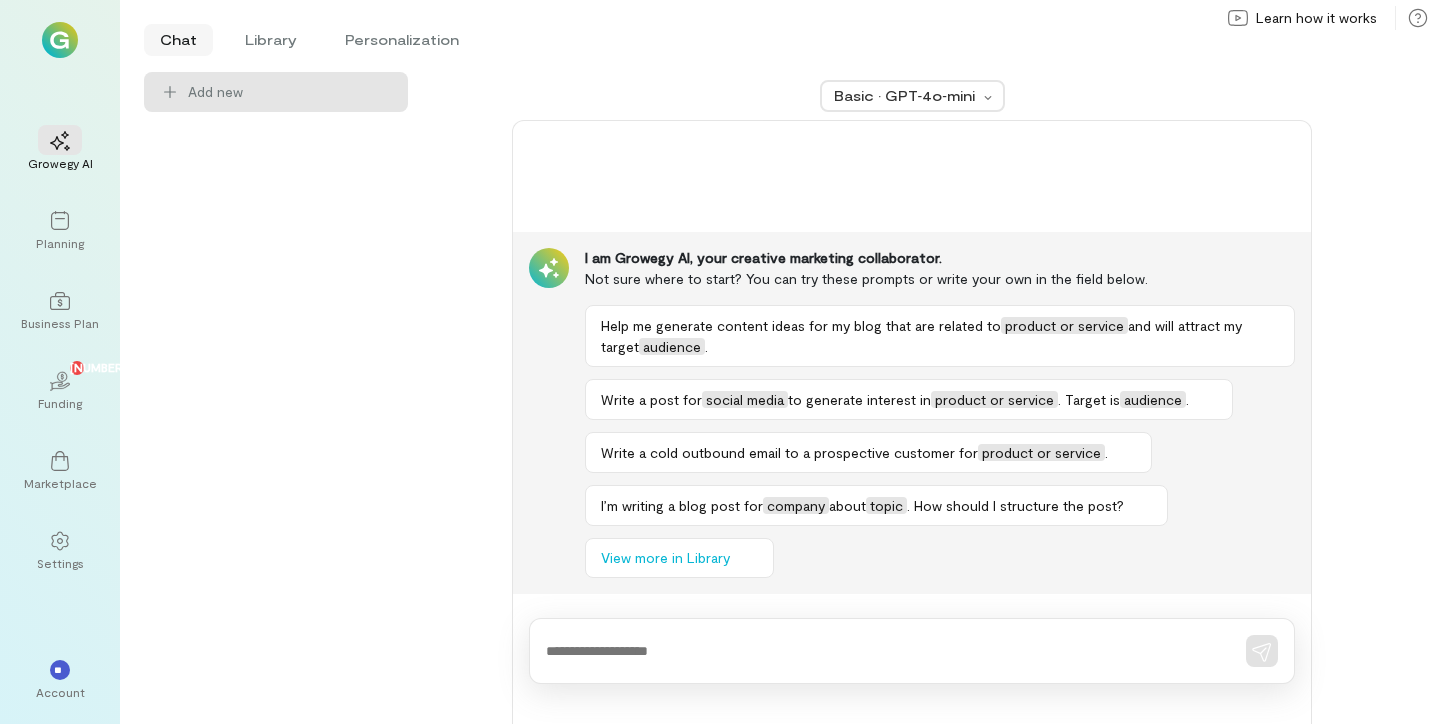 click on "Chat" at bounding box center [178, 40] 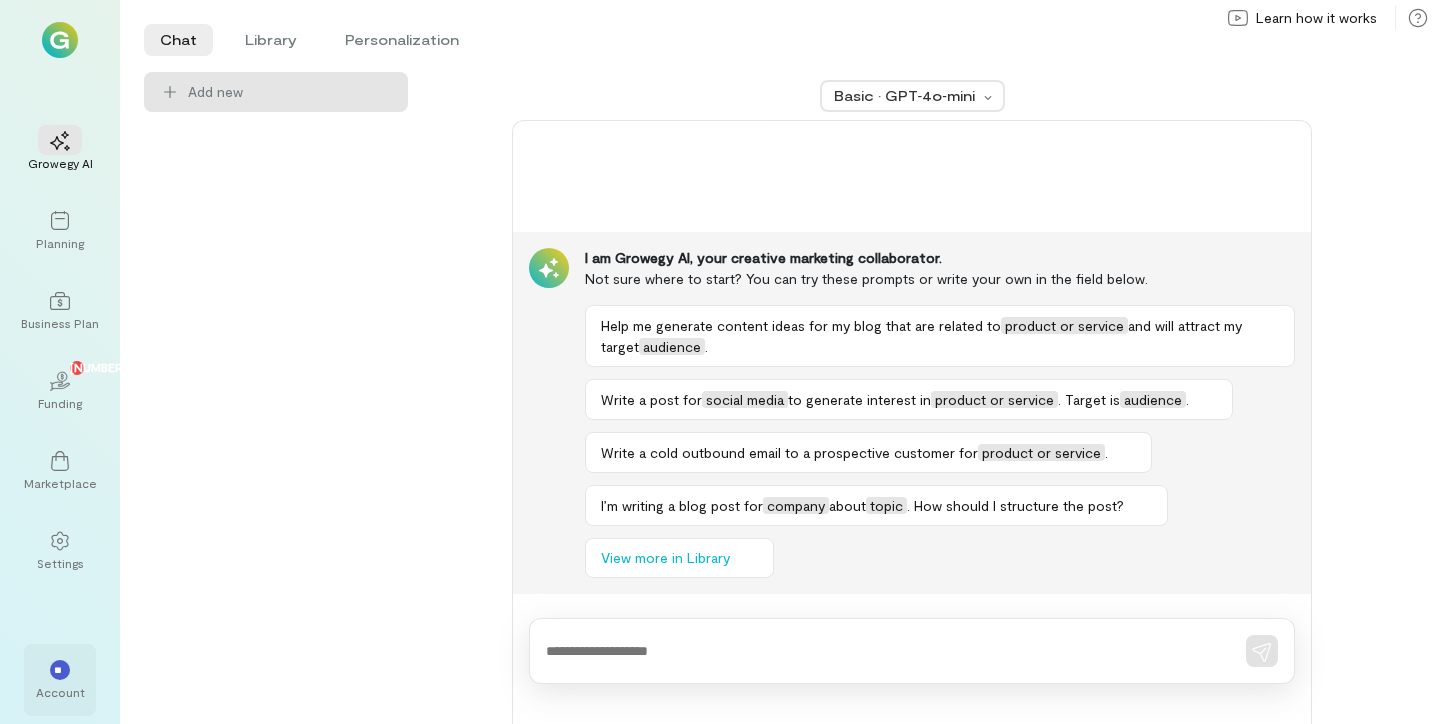 click on "**" at bounding box center (60, 670) 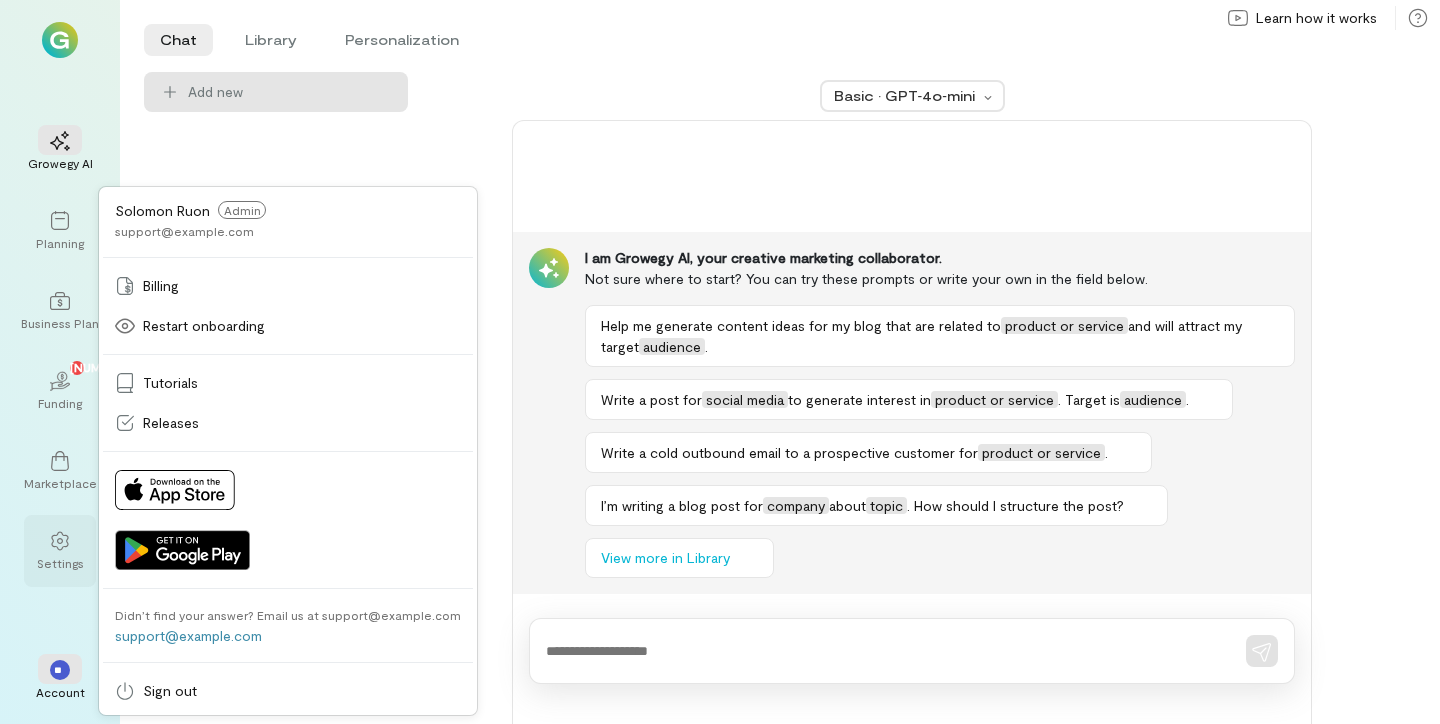 click 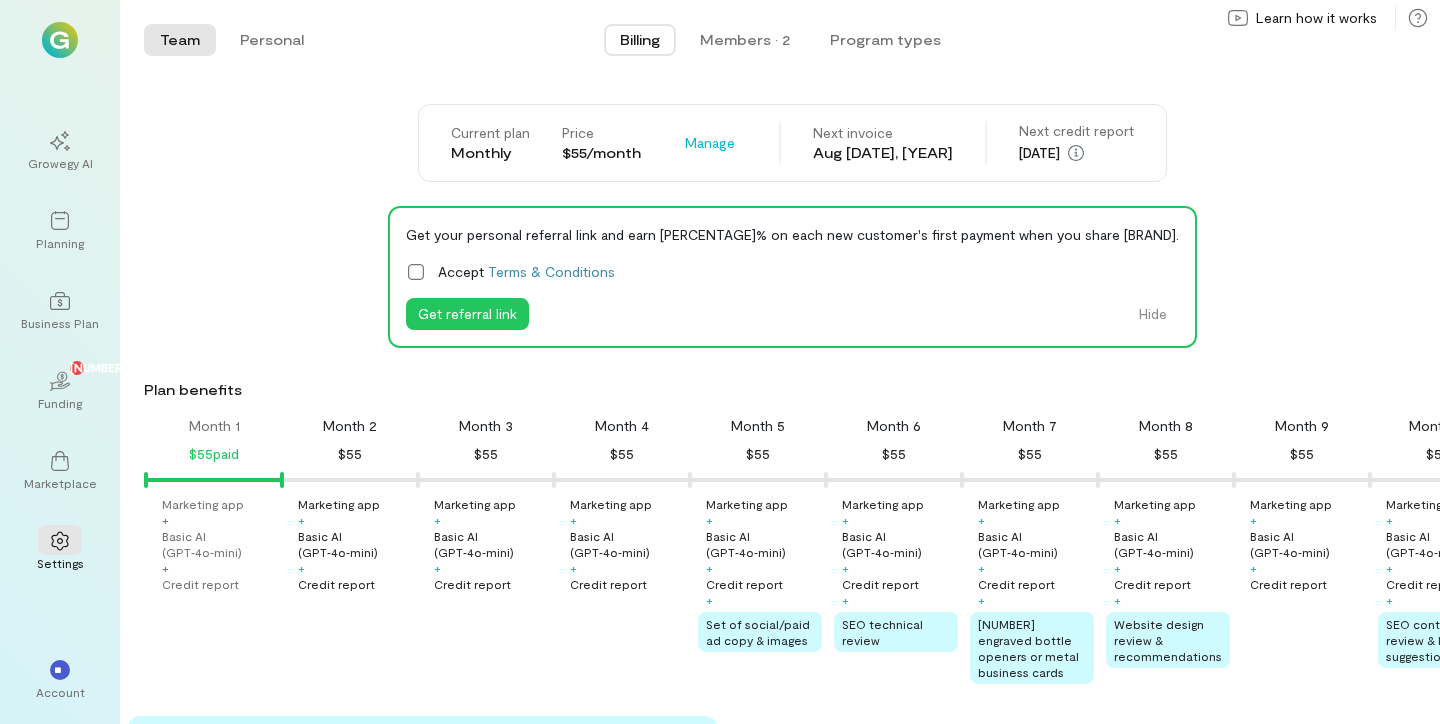 scroll, scrollTop: 0, scrollLeft: 0, axis: both 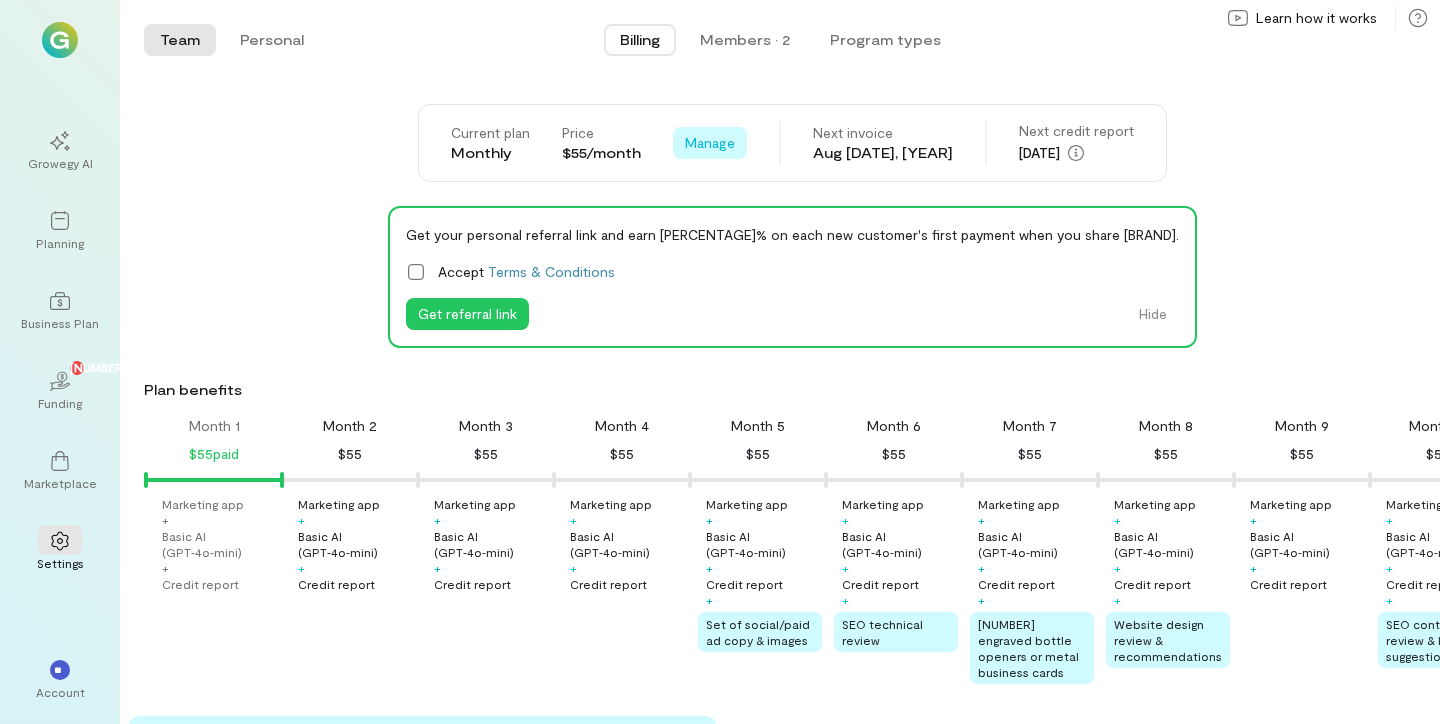 click on "Manage" at bounding box center (710, 143) 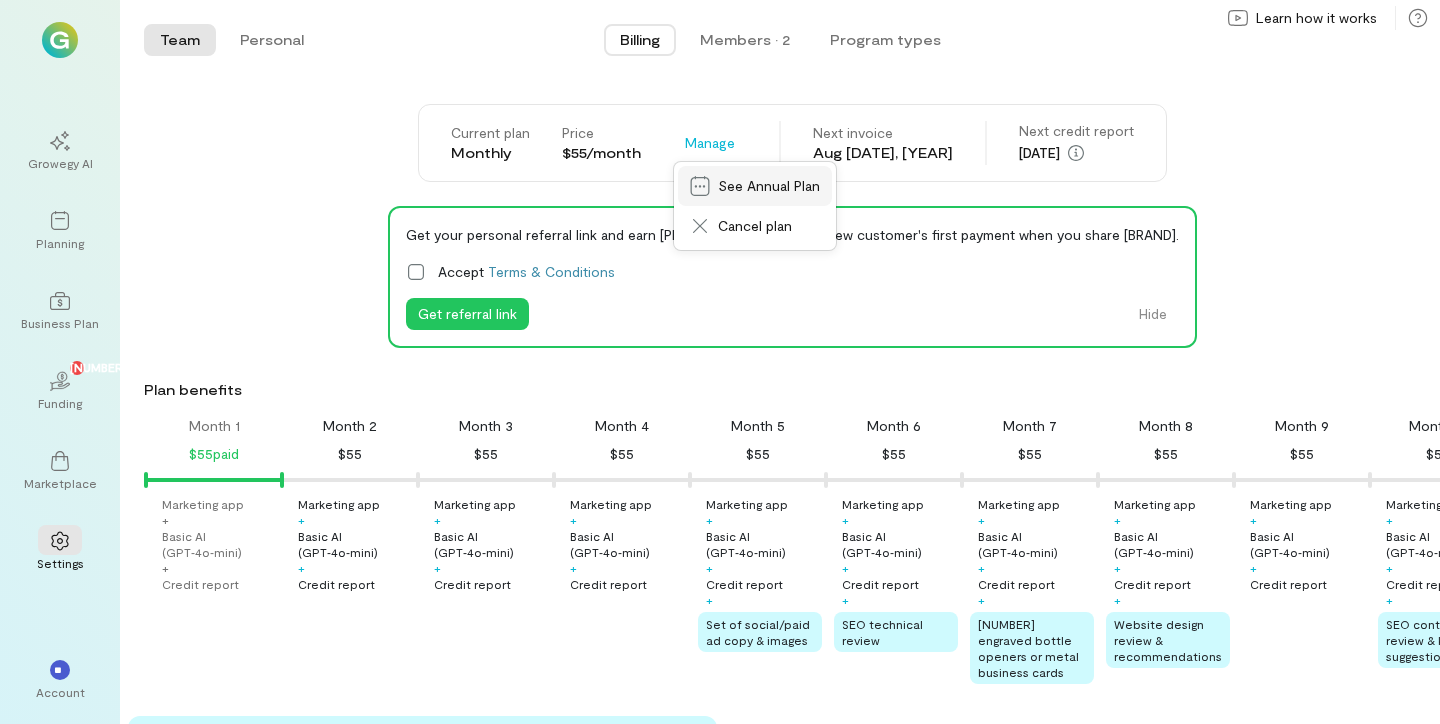 click on "See Annual Plan" at bounding box center (769, 186) 